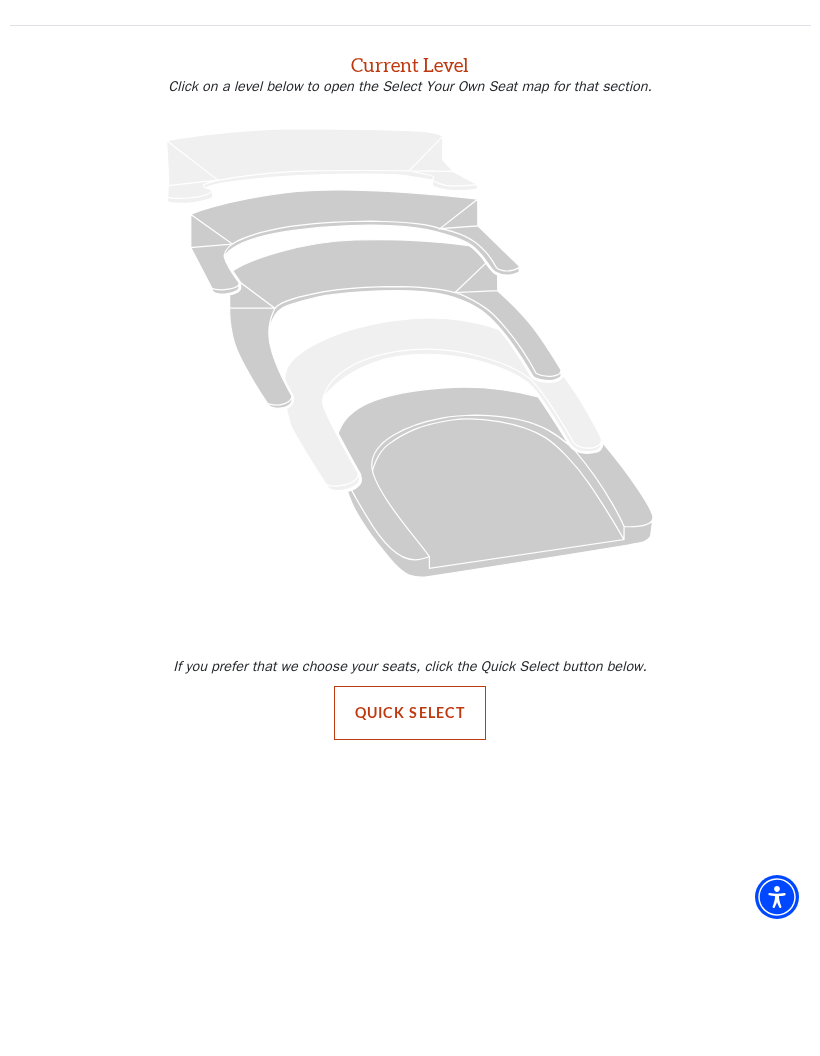 scroll, scrollTop: 0, scrollLeft: 0, axis: both 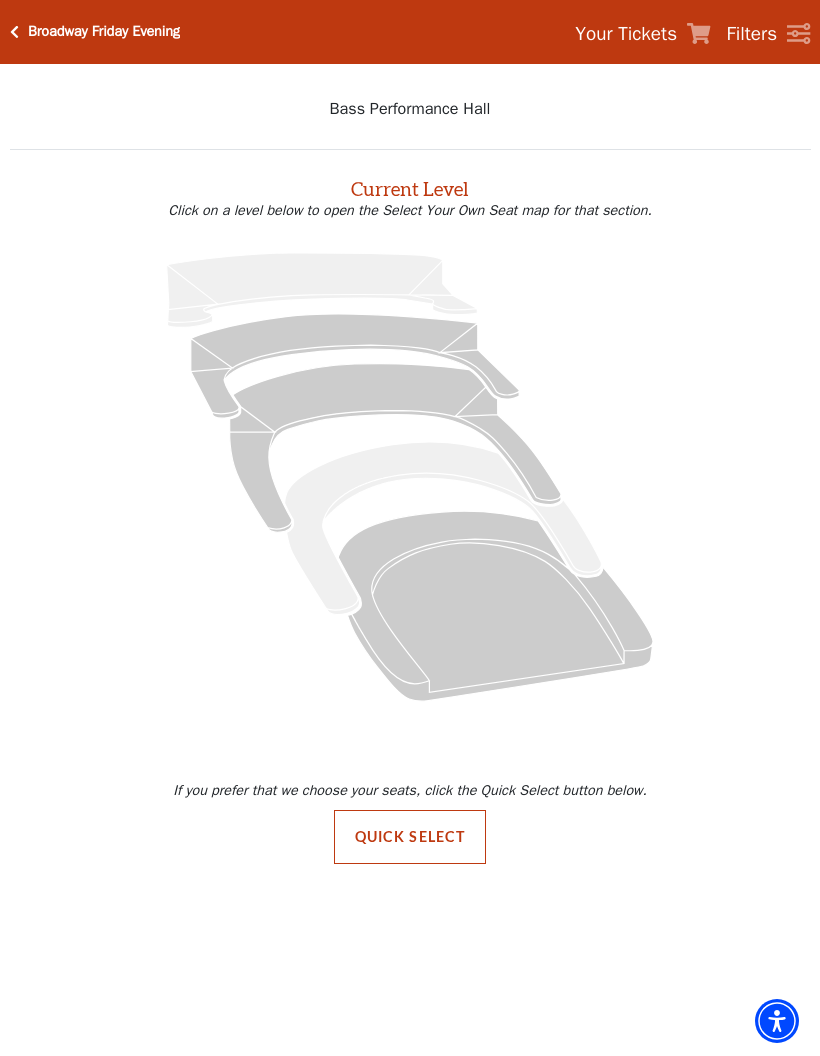 click 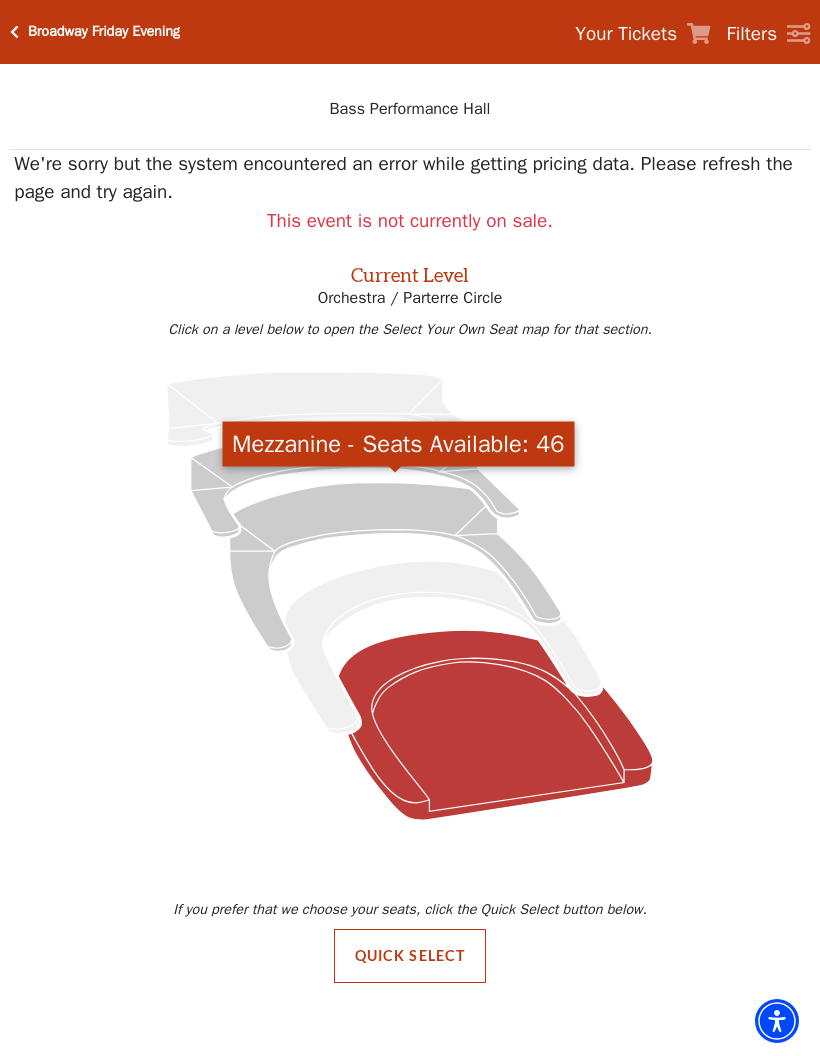 click 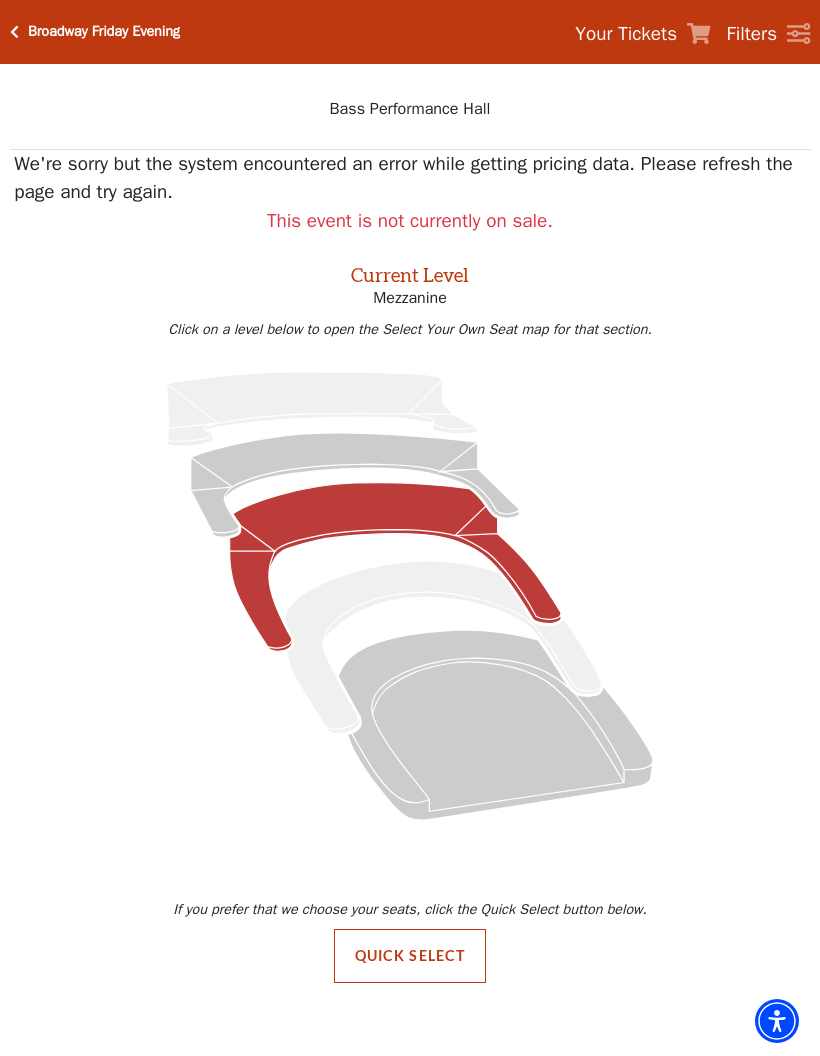 click on "Broadway Friday Evening   Your Tickets       Filters" at bounding box center (410, 32) 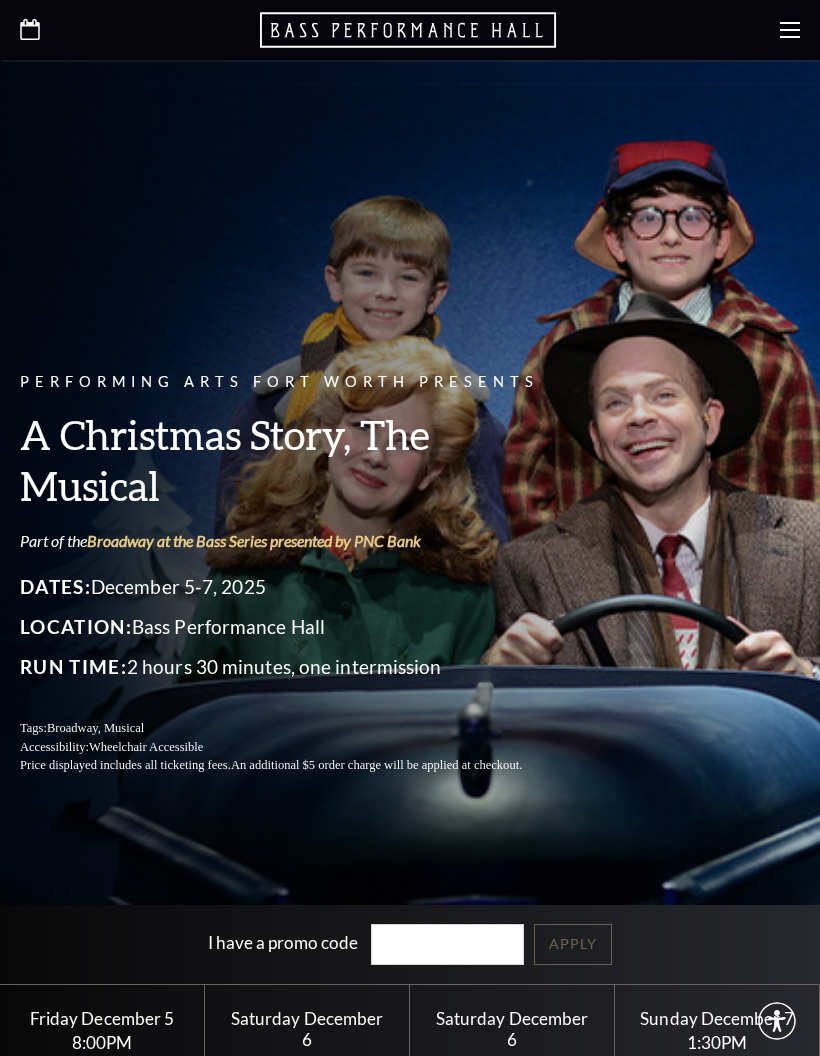 scroll, scrollTop: 0, scrollLeft: 0, axis: both 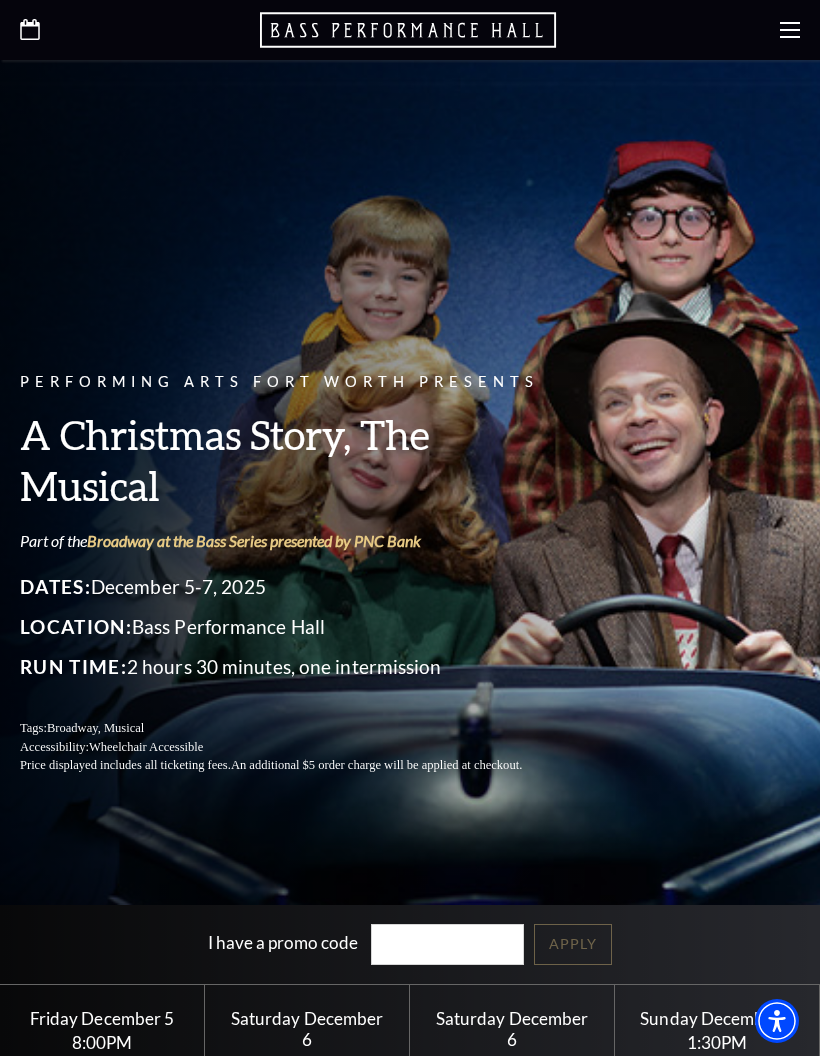 click 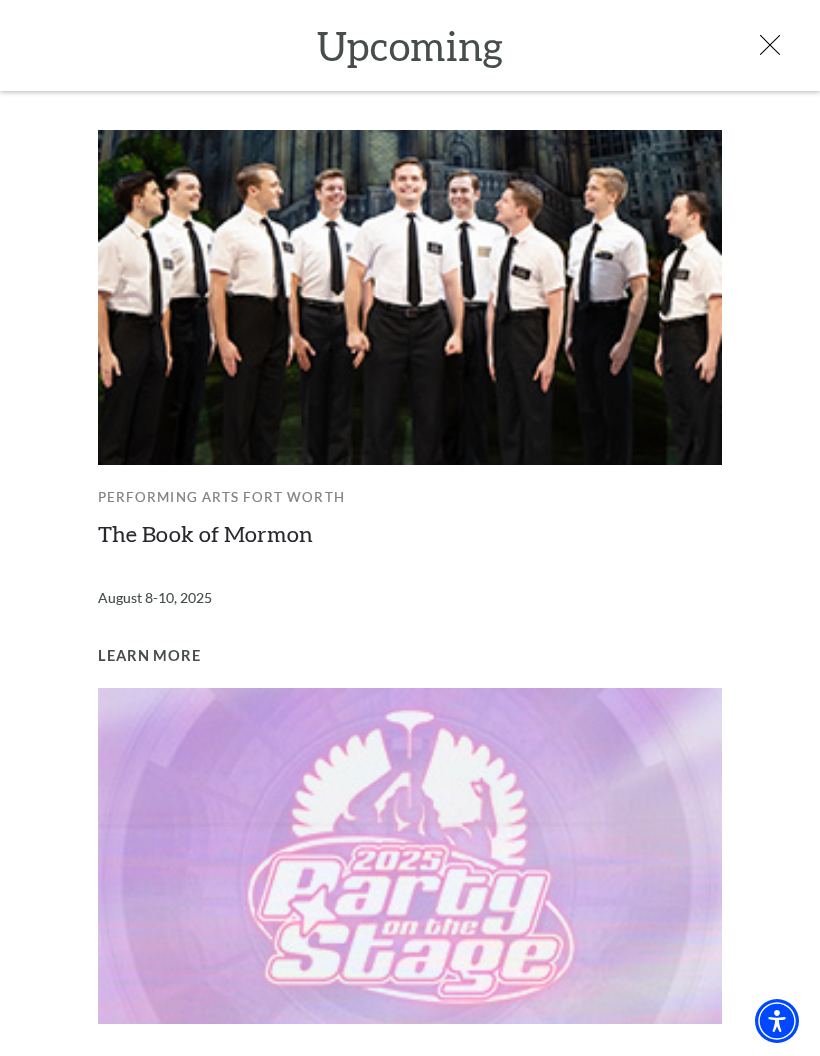 click 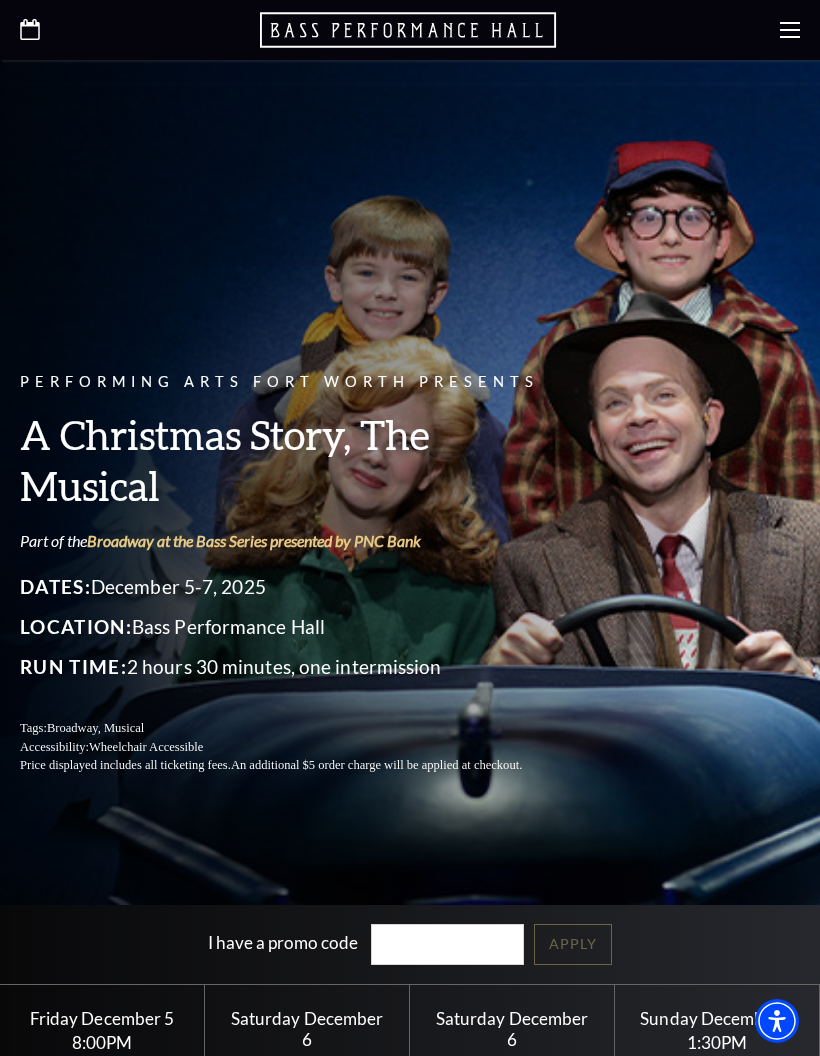 click 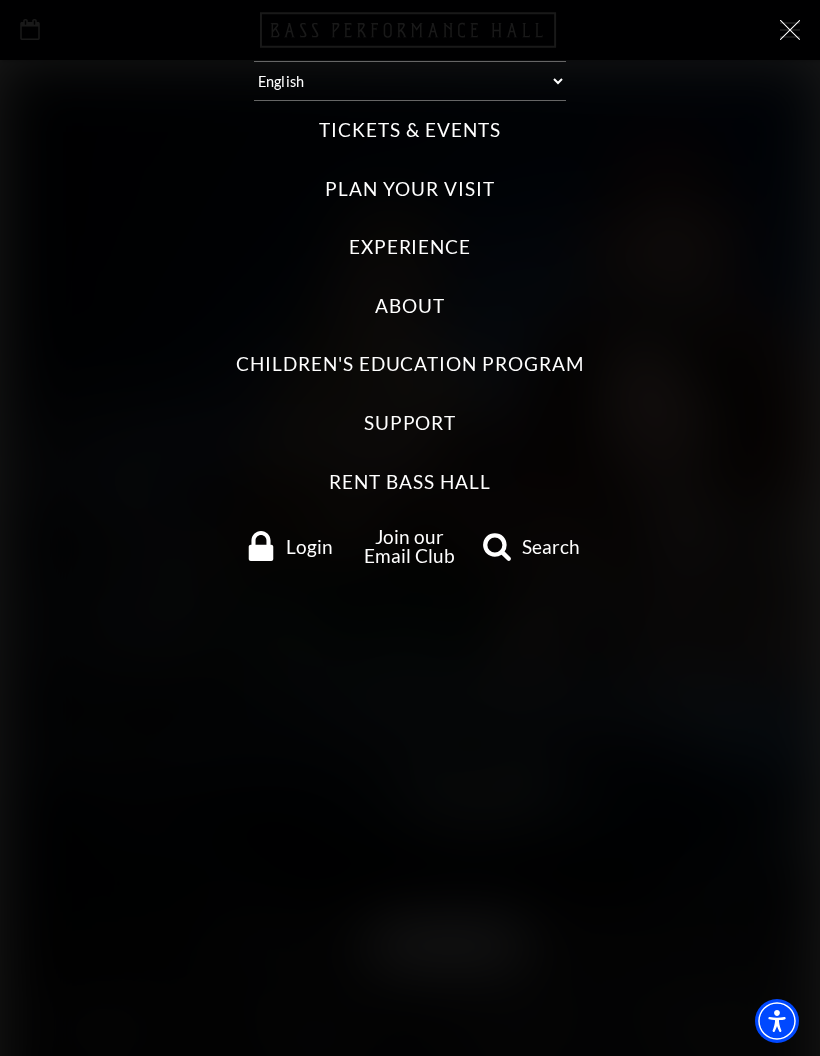 click 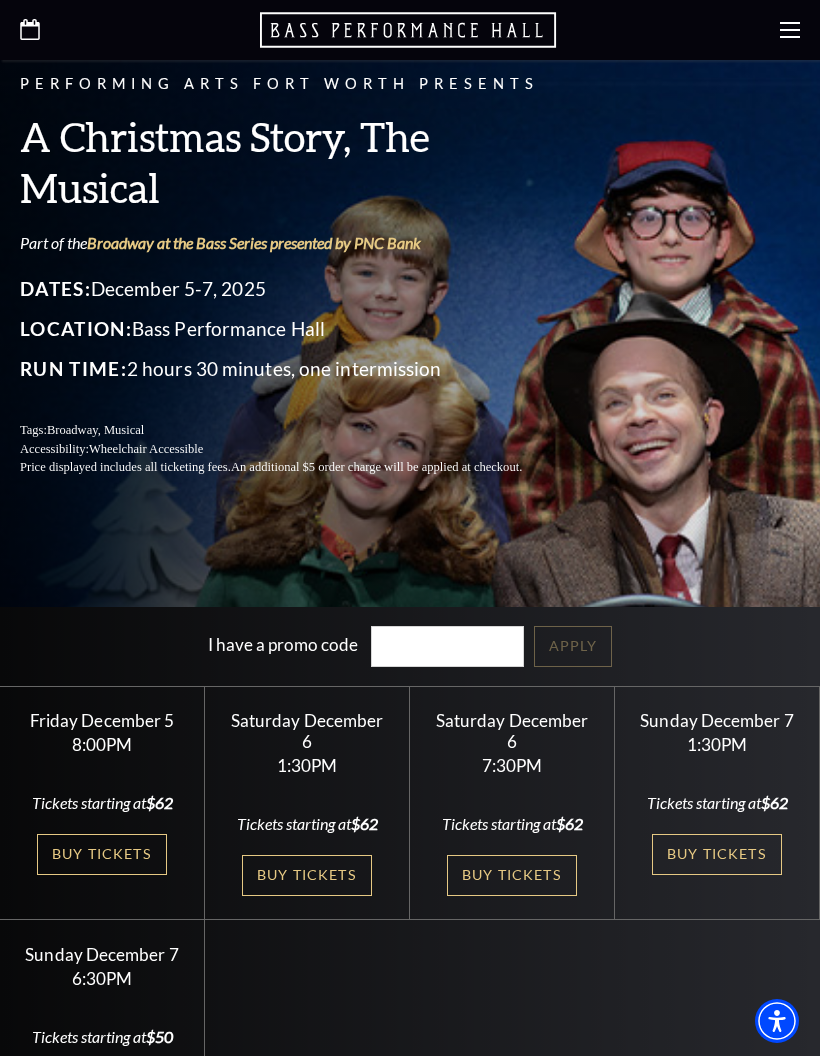 scroll, scrollTop: 0, scrollLeft: 0, axis: both 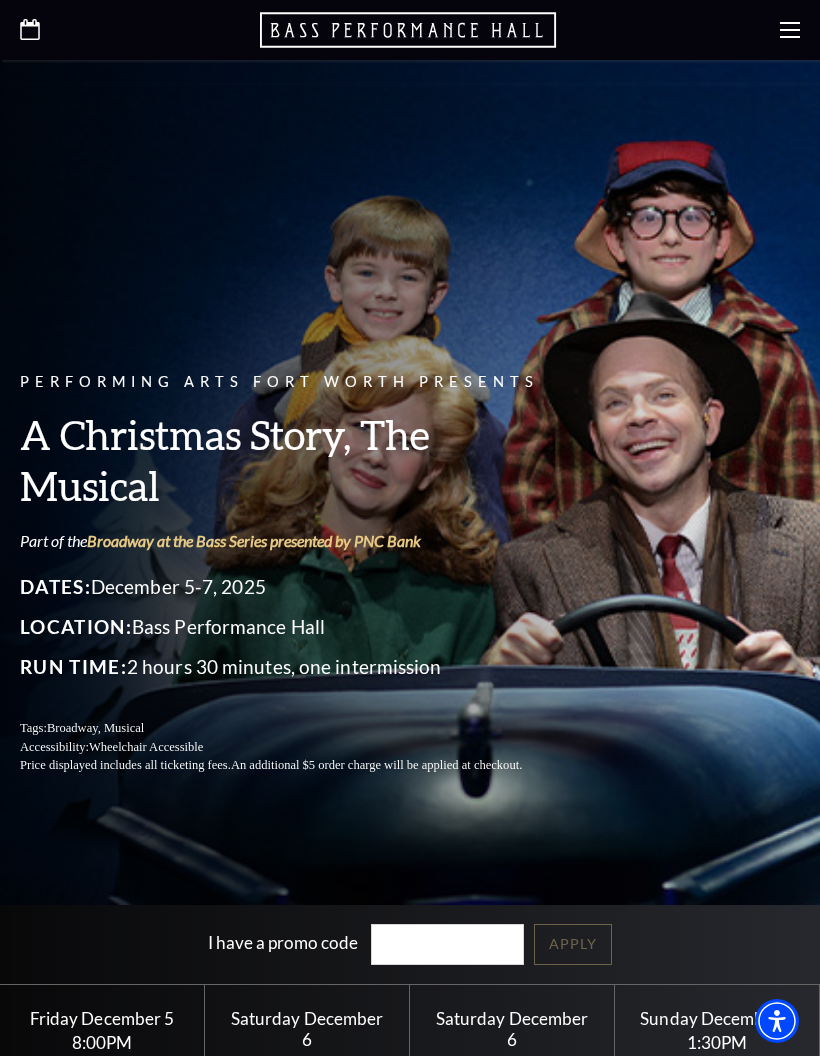 click 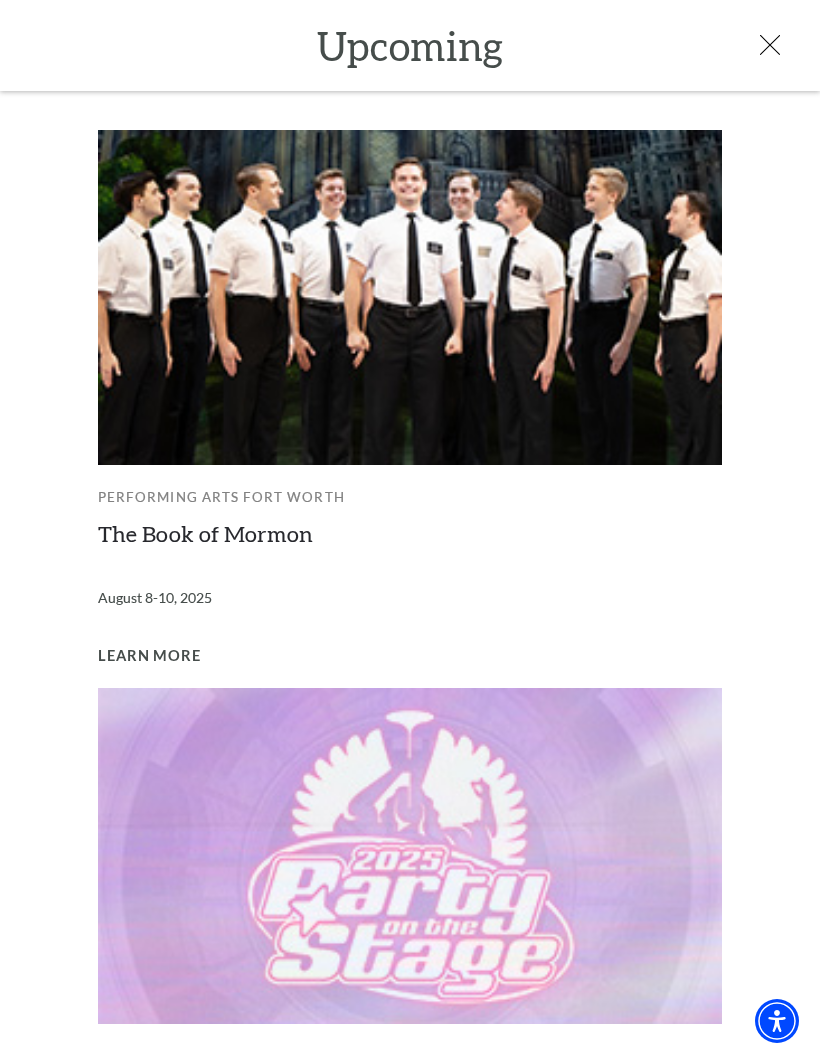 scroll, scrollTop: 0, scrollLeft: 0, axis: both 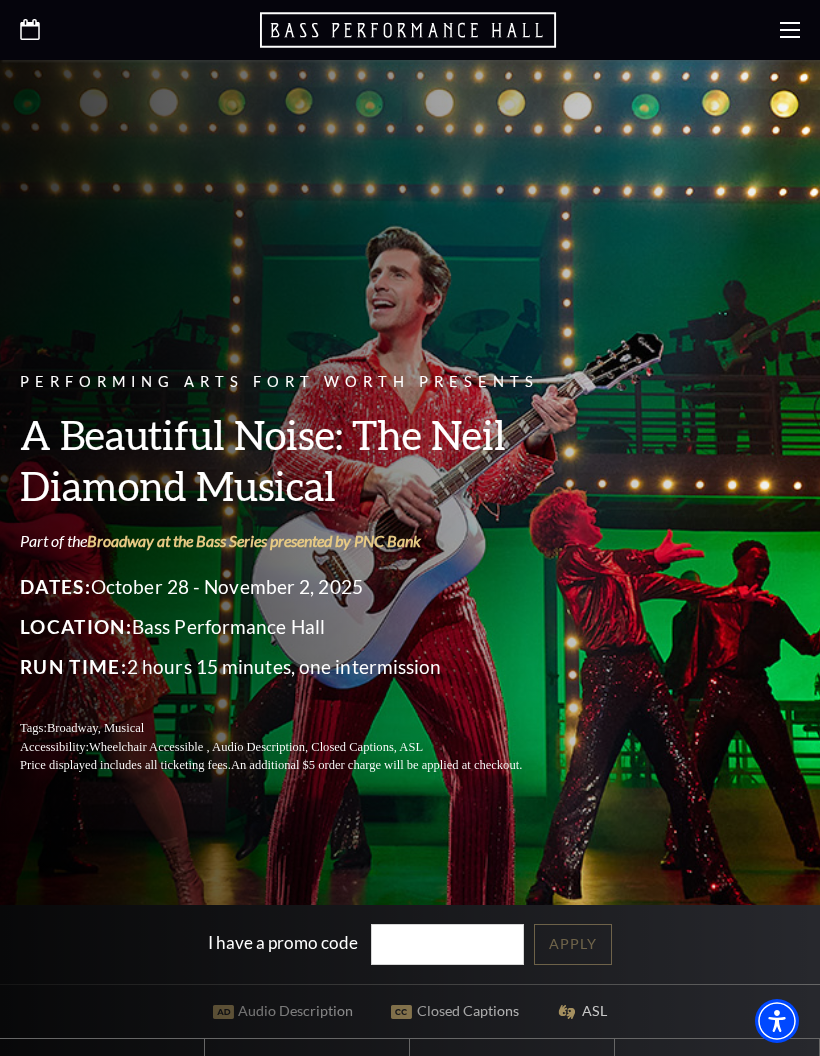 click 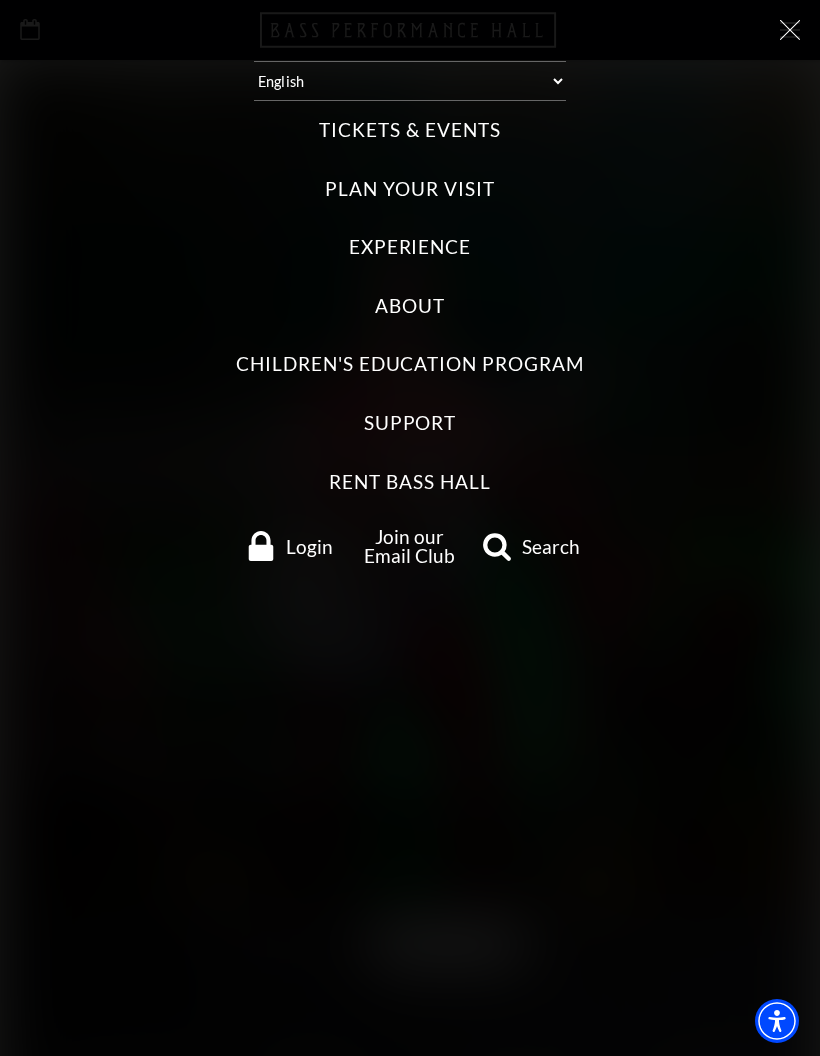 click on "Tickets & Events" at bounding box center (409, 130) 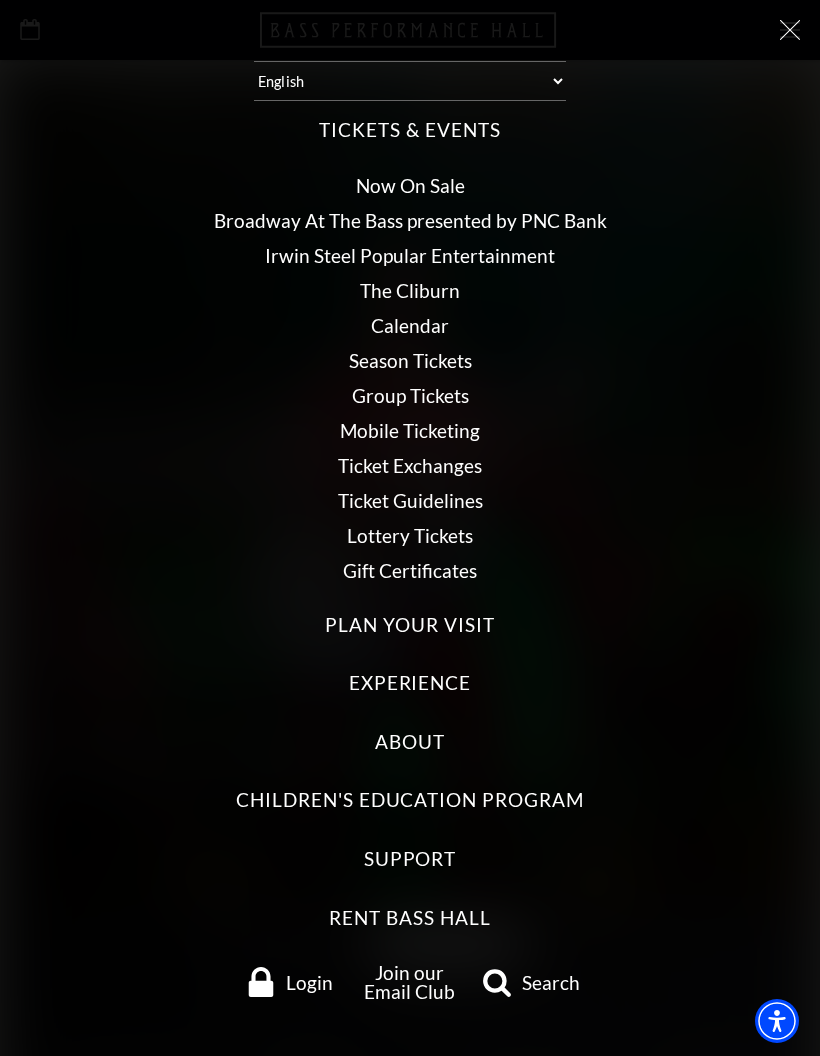 click on "Season Tickets" at bounding box center (410, 360) 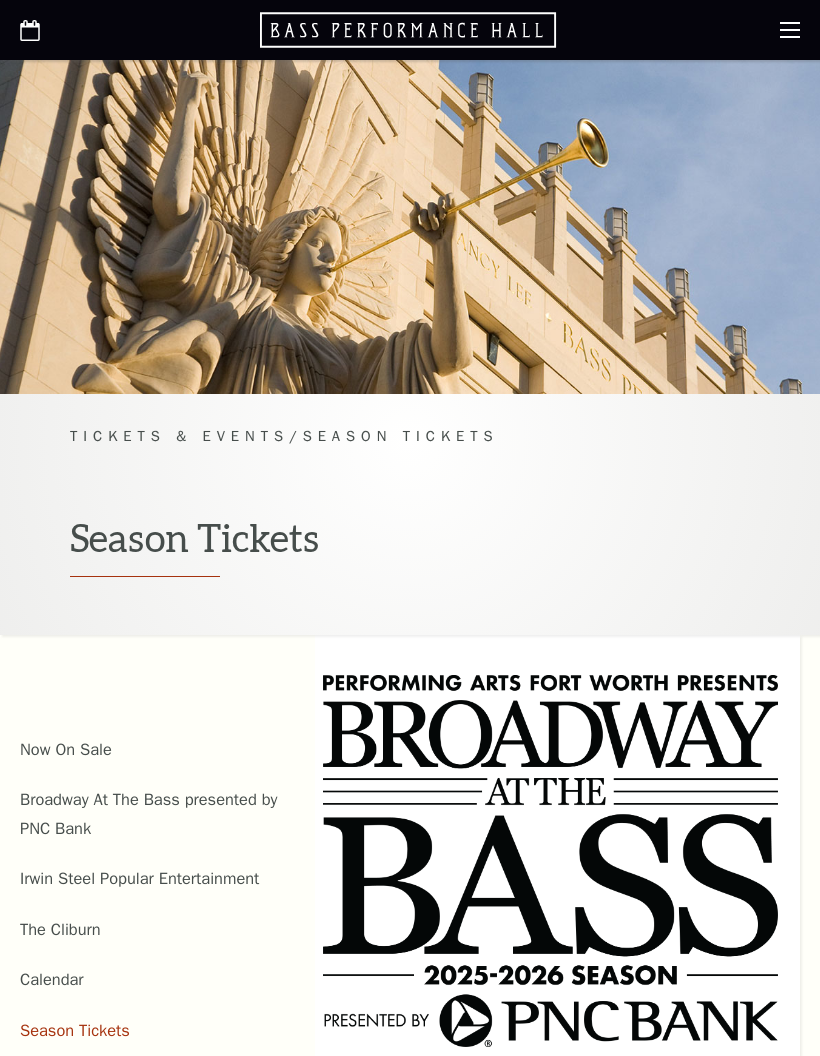 scroll, scrollTop: 0, scrollLeft: 0, axis: both 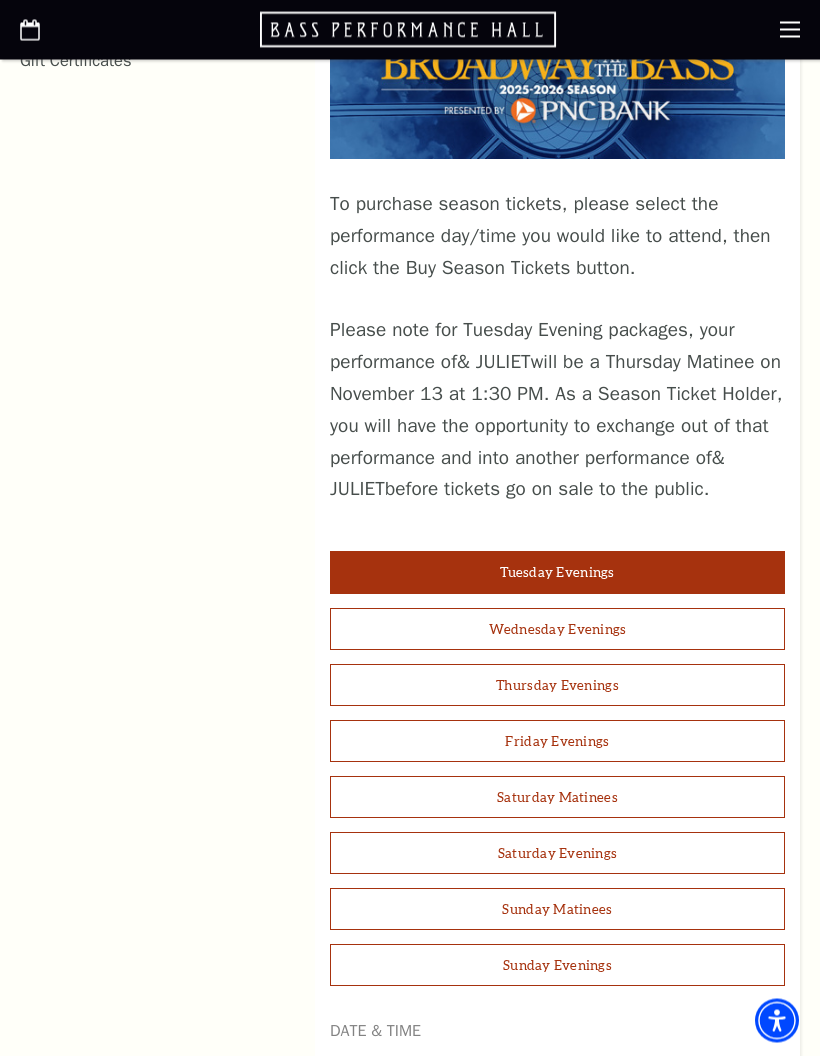 click on "Friday Evenings" at bounding box center (557, 742) 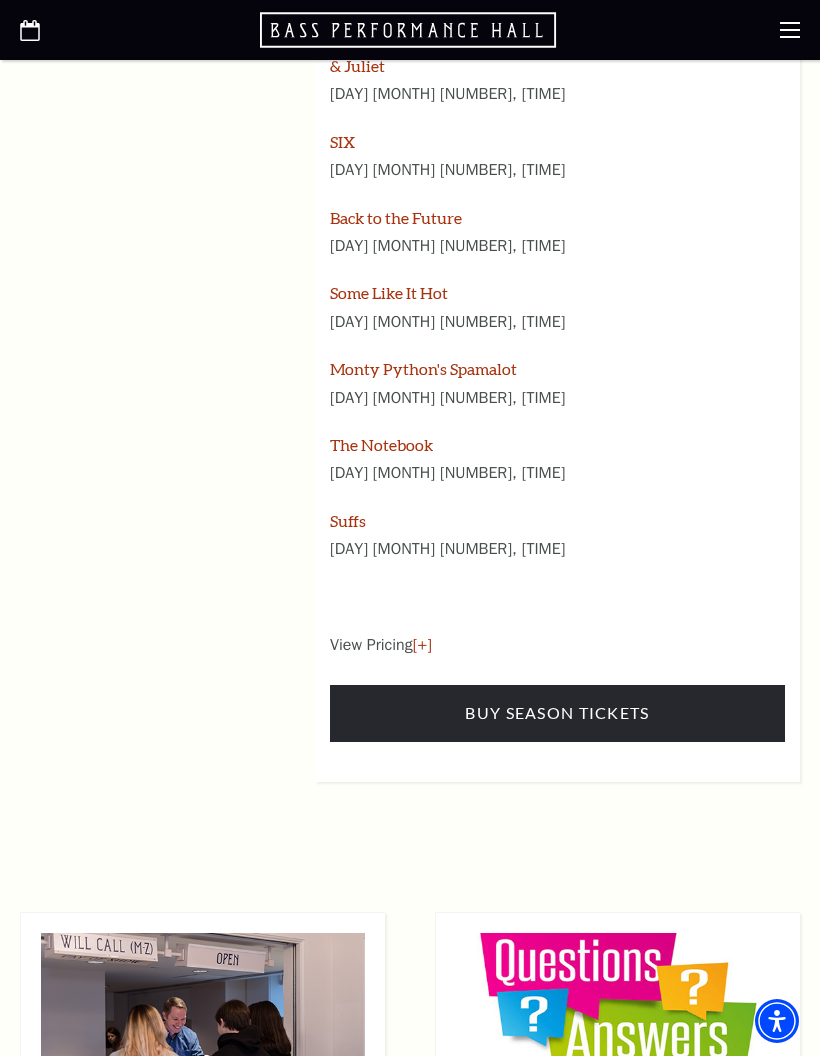 scroll, scrollTop: 2617, scrollLeft: 0, axis: vertical 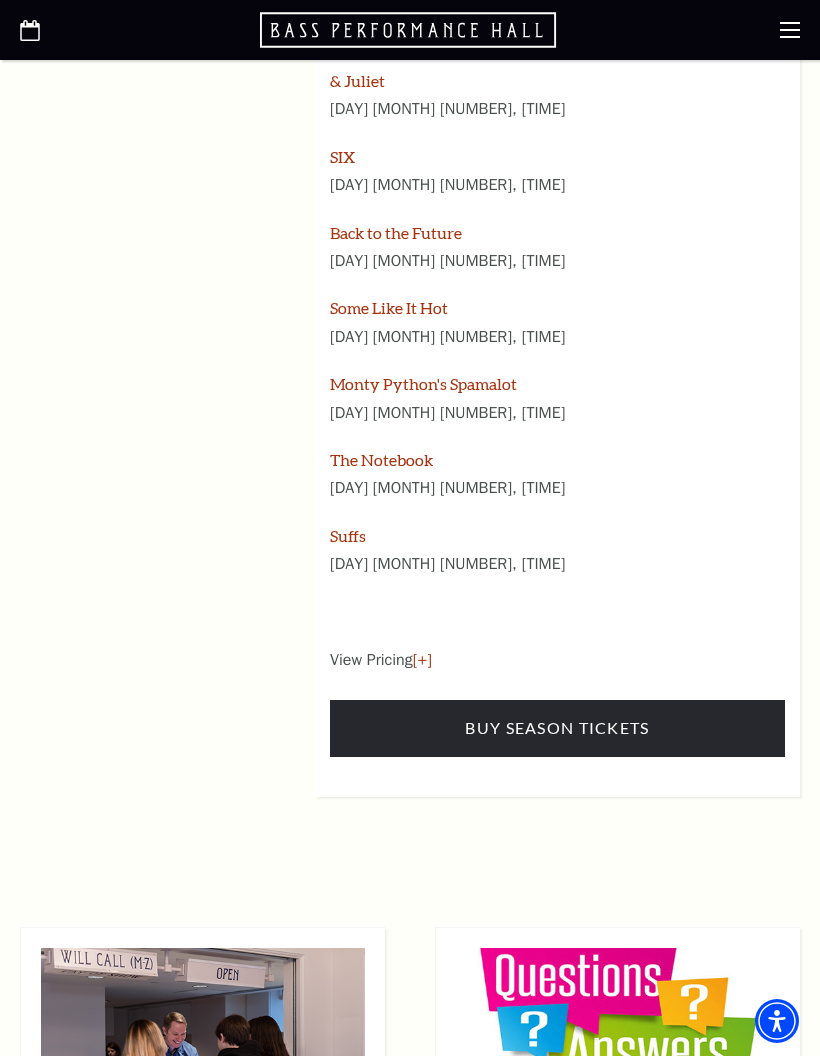 click on "Buy Season Tickets" at bounding box center (557, 728) 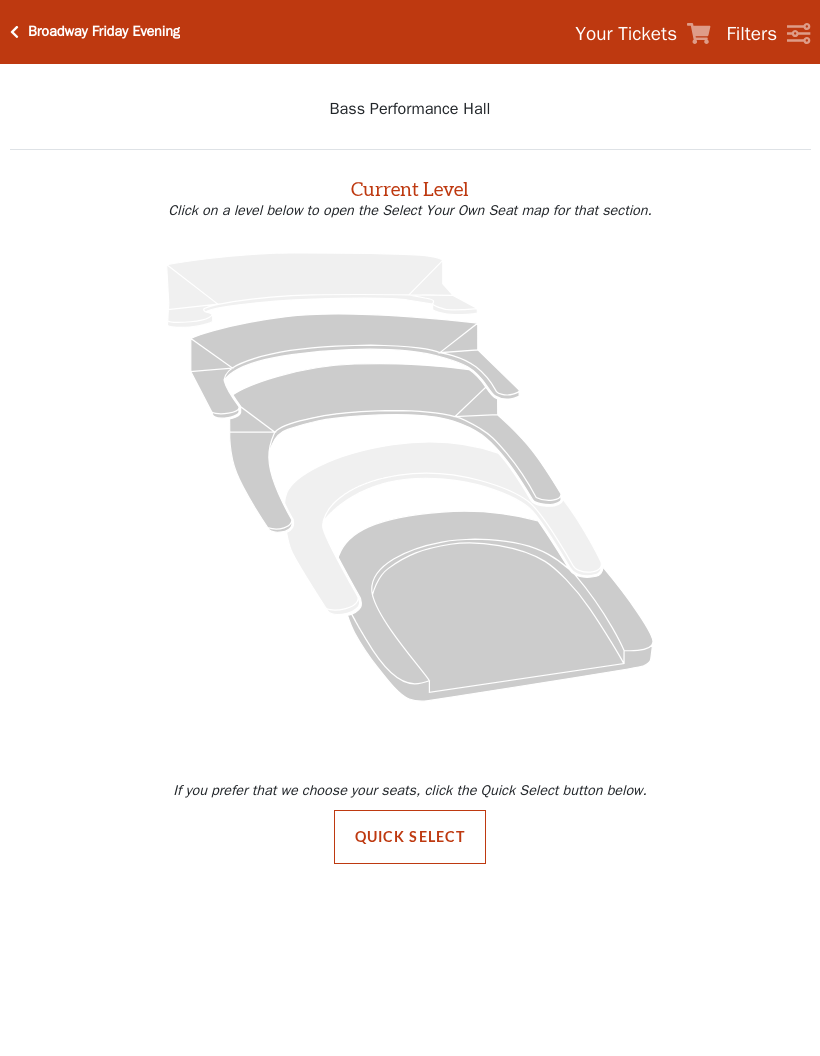 scroll, scrollTop: 0, scrollLeft: 0, axis: both 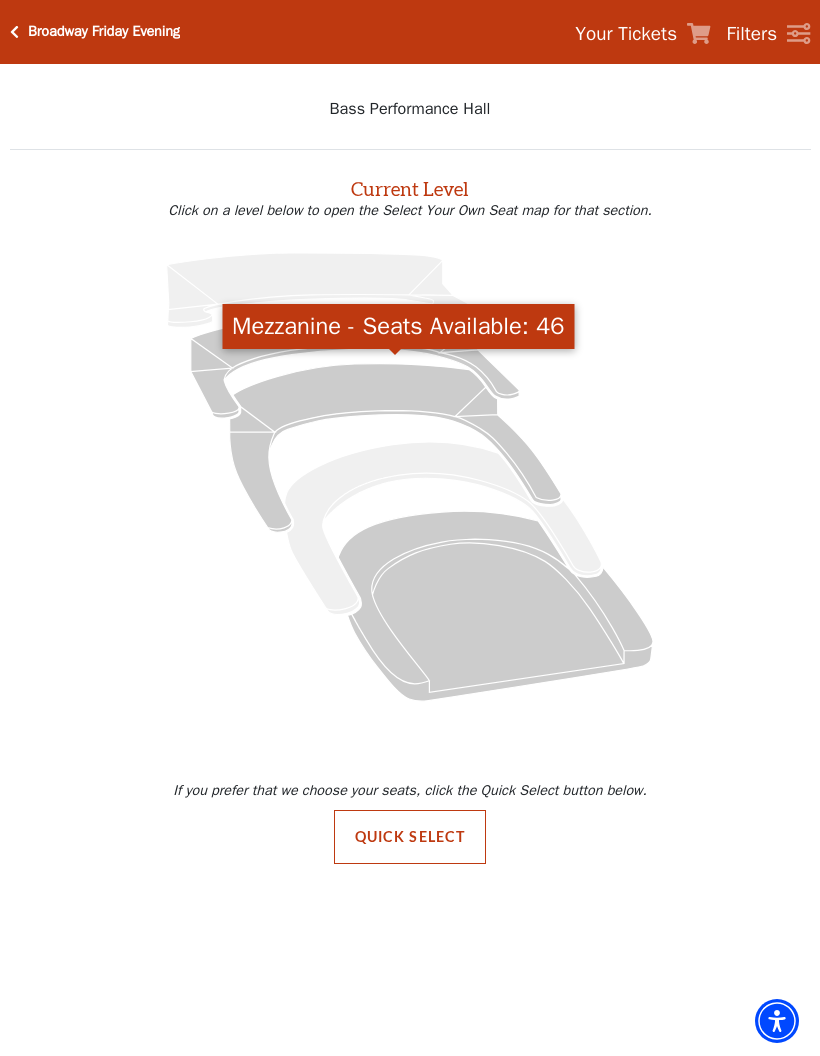 click 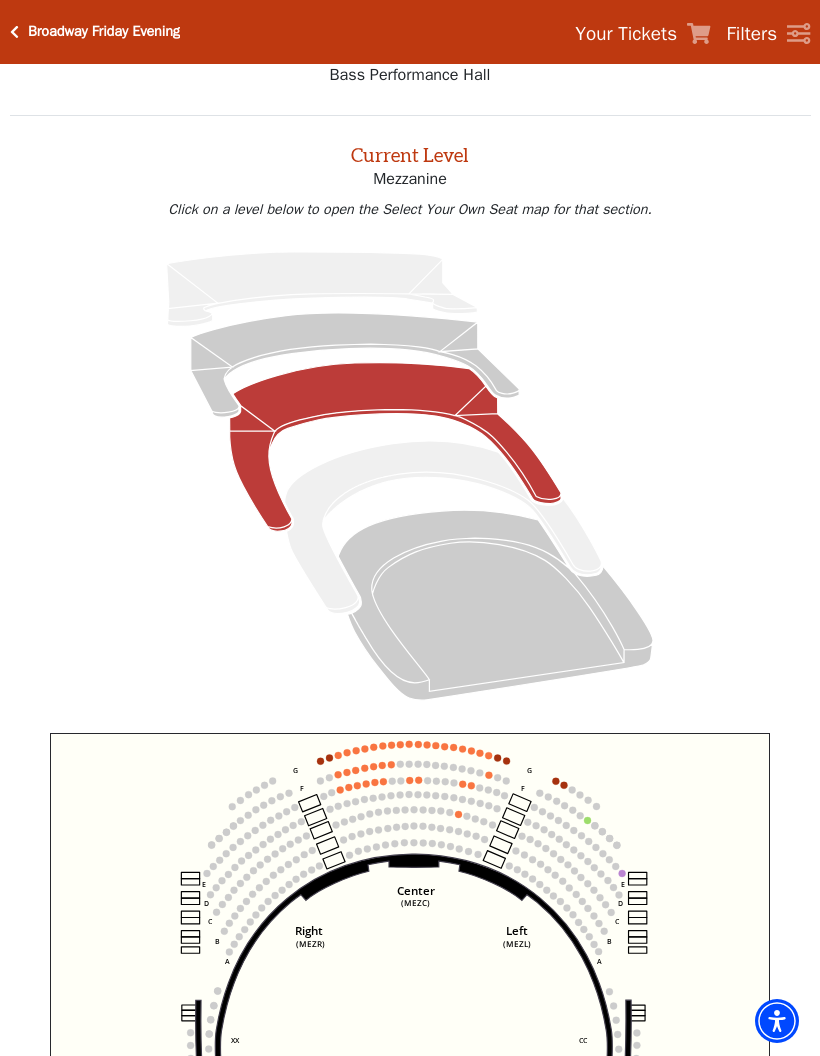 scroll, scrollTop: 76, scrollLeft: 0, axis: vertical 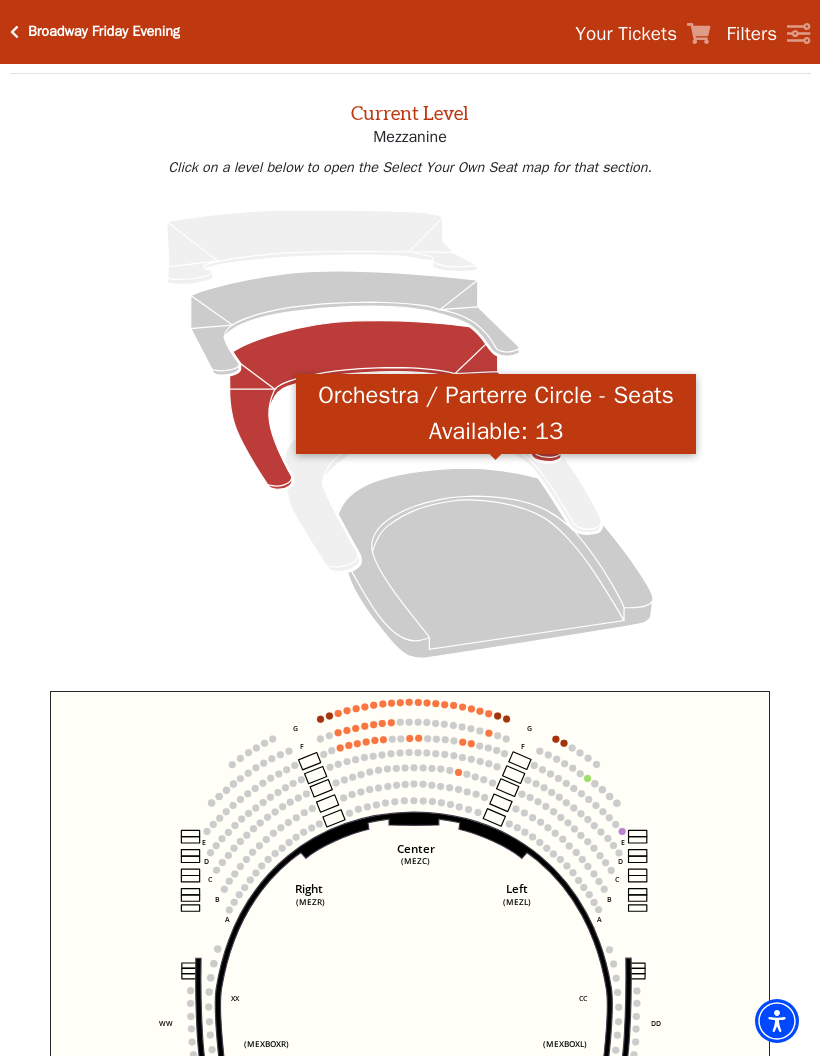 click 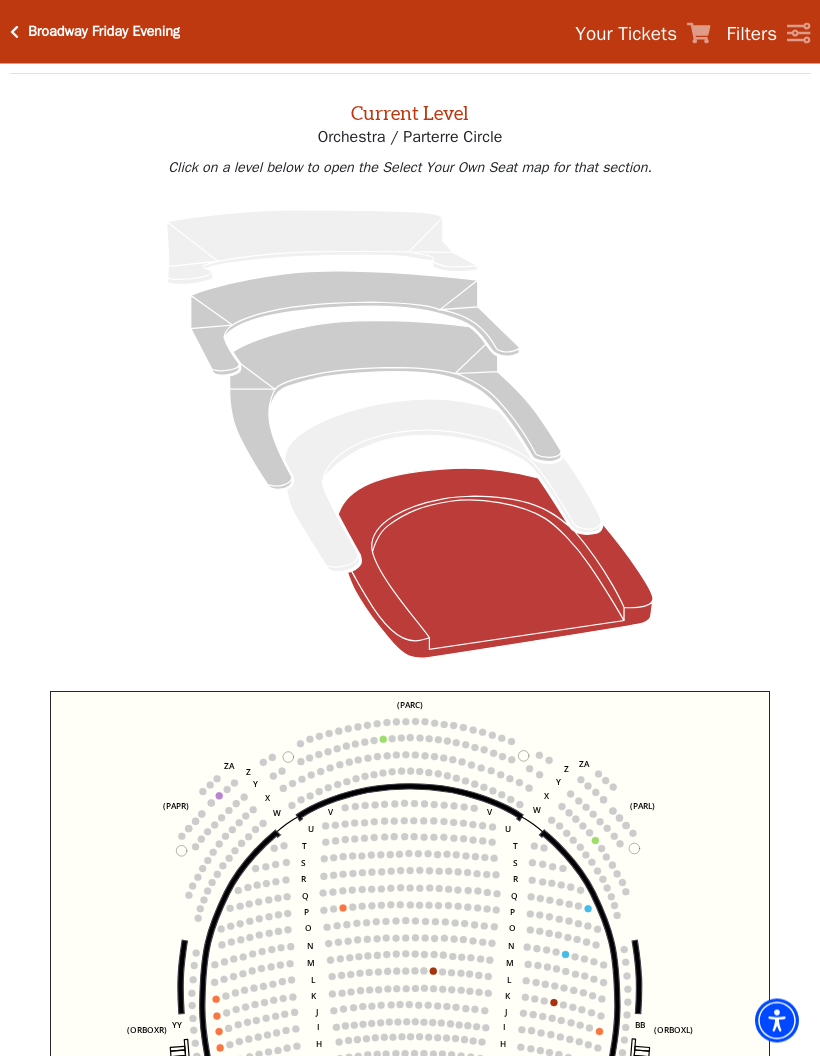 scroll, scrollTop: 76, scrollLeft: 0, axis: vertical 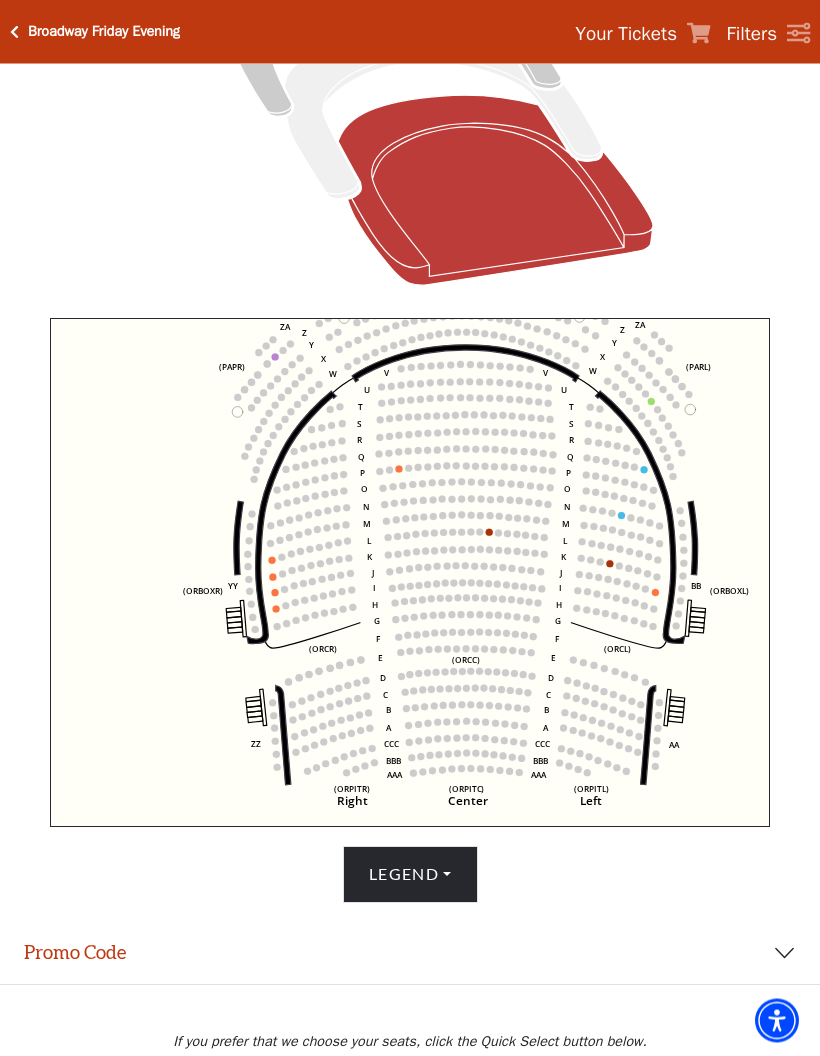 click on "Legend" at bounding box center (410, 875) 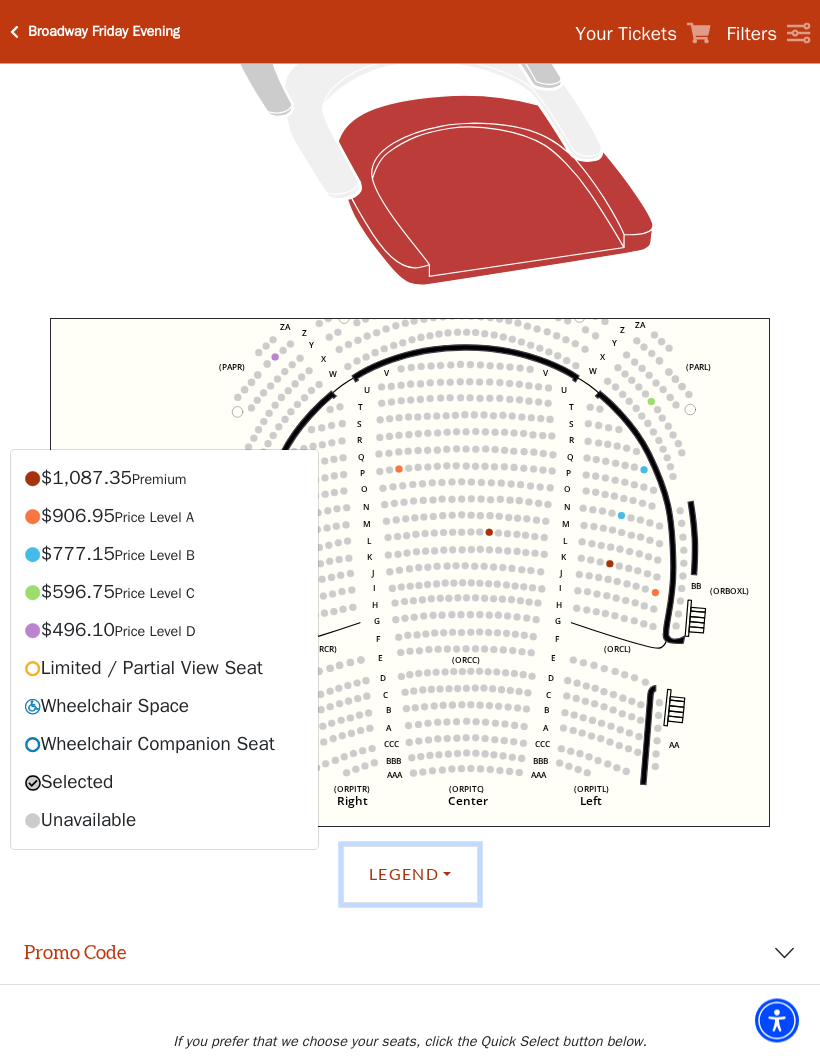 scroll, scrollTop: 449, scrollLeft: 0, axis: vertical 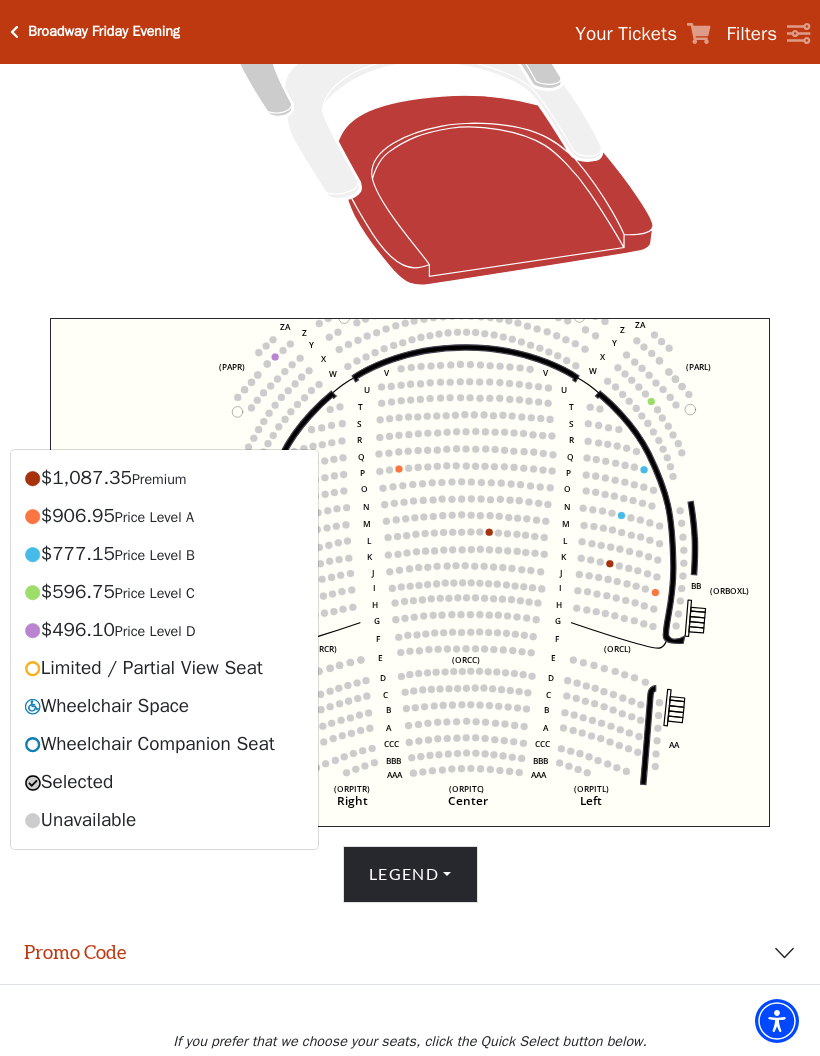 click on "Legend
$1,087.35  Premium  $906.95  Price Level A  $777.15  Price Level B  $596.75  Price Level C  $496.10  Price Level D    Limited / Partial View Seat
Wheelchair Space
Wheelchair Companion Seat
Selected
Unavailable" at bounding box center [410, 874] 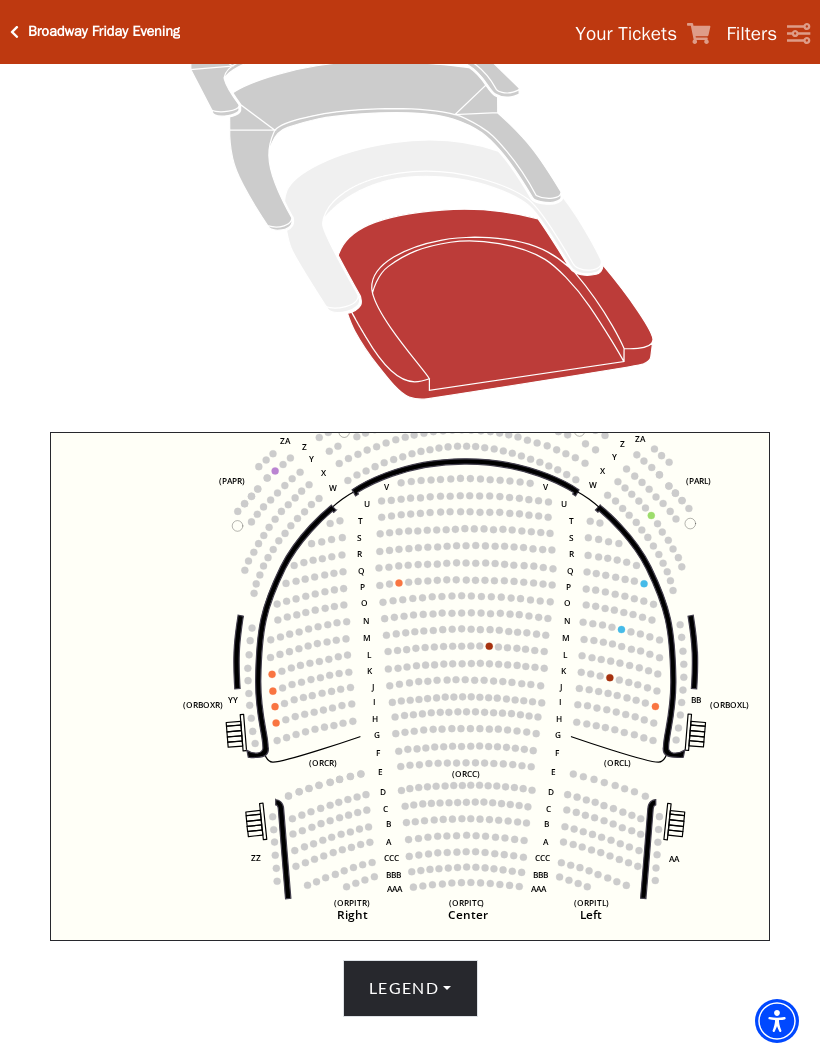 scroll, scrollTop: 331, scrollLeft: 0, axis: vertical 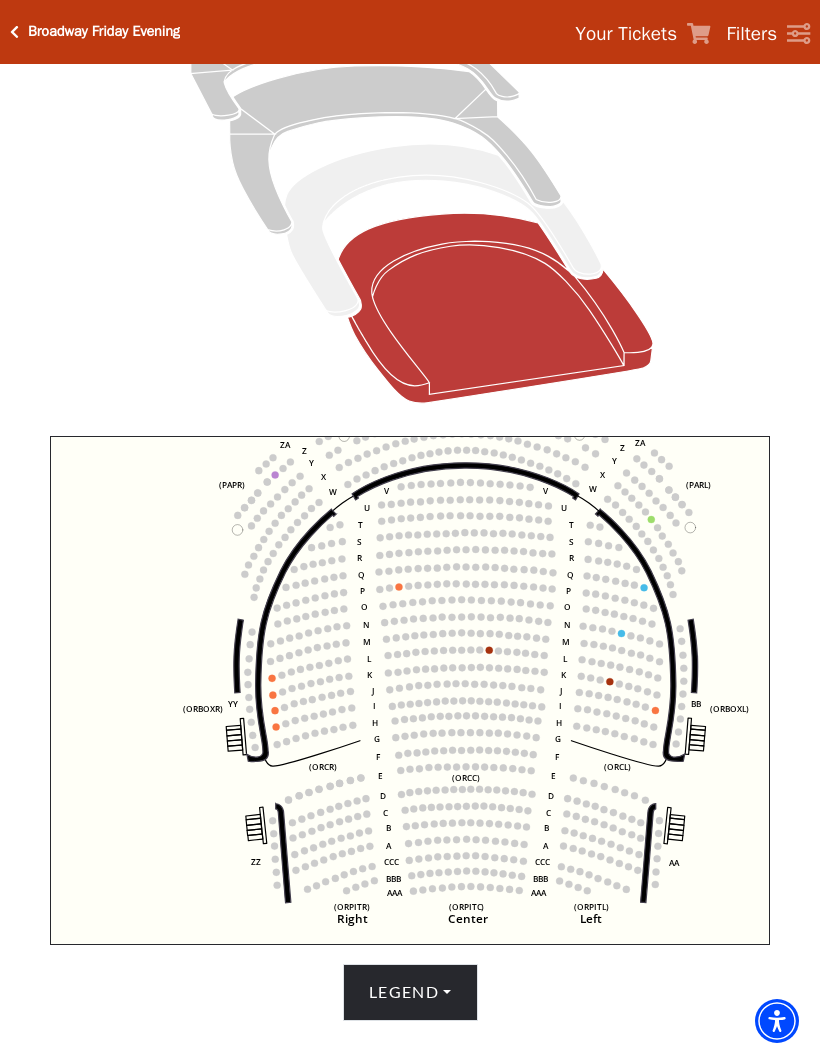 click on "Legend" at bounding box center (410, 992) 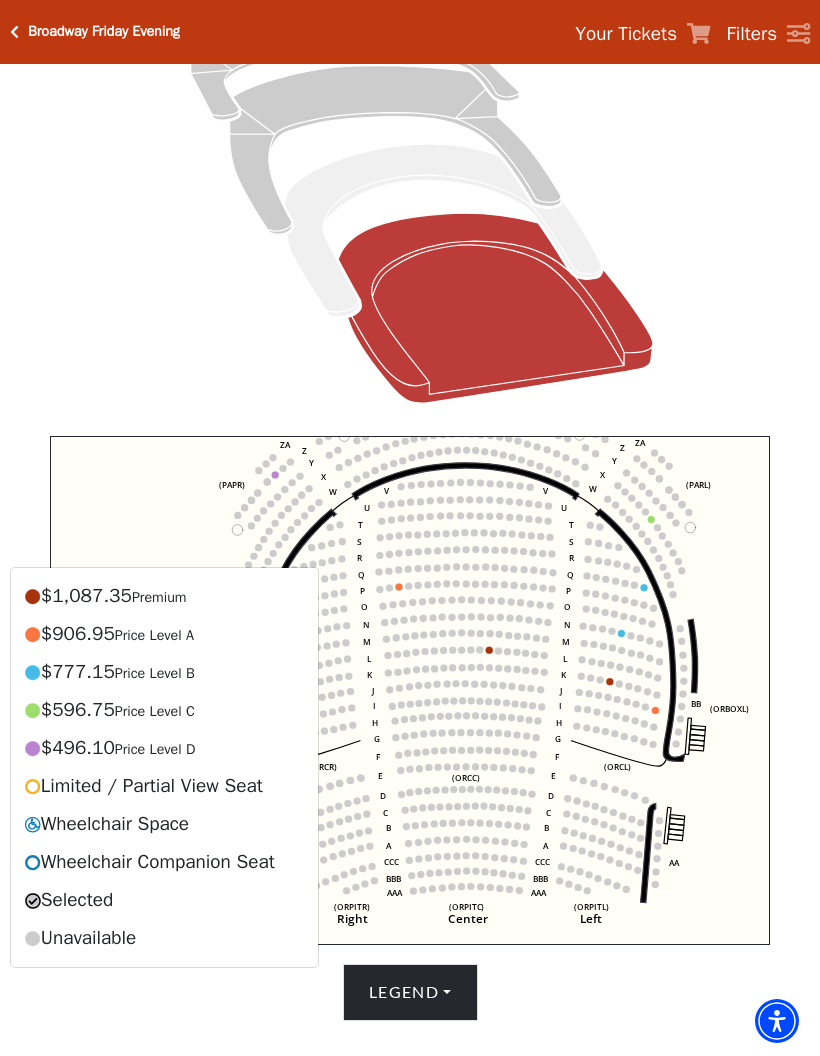 click 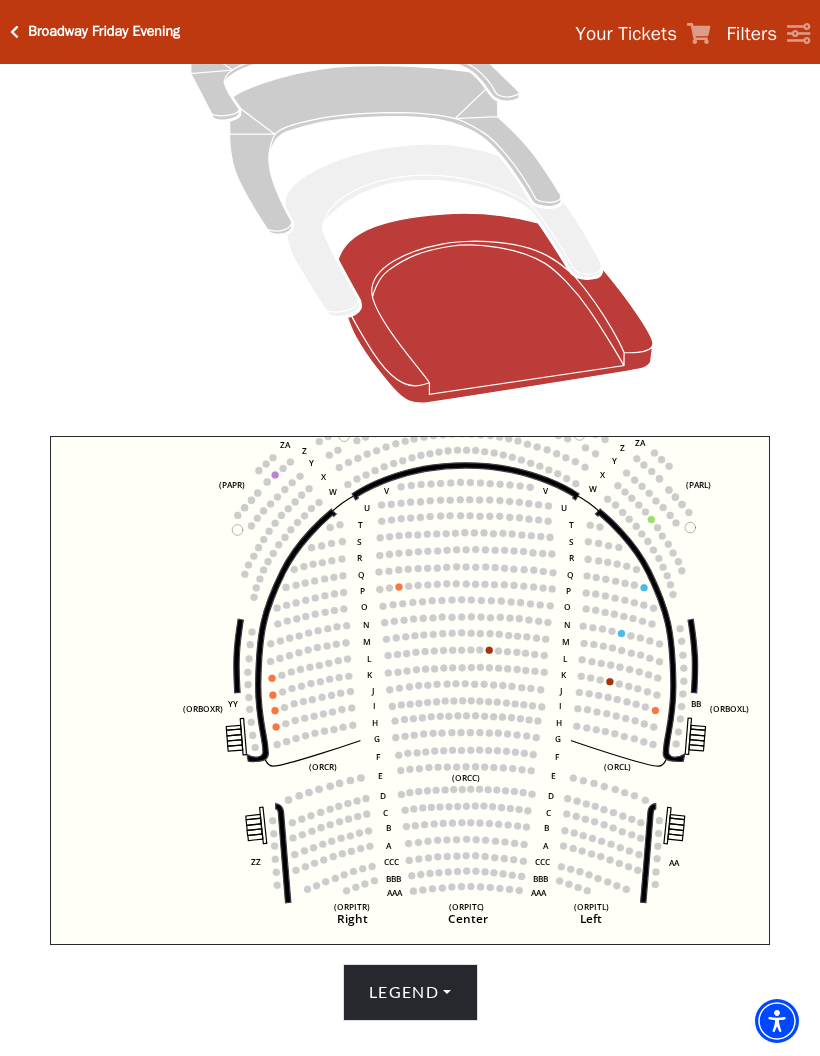 click 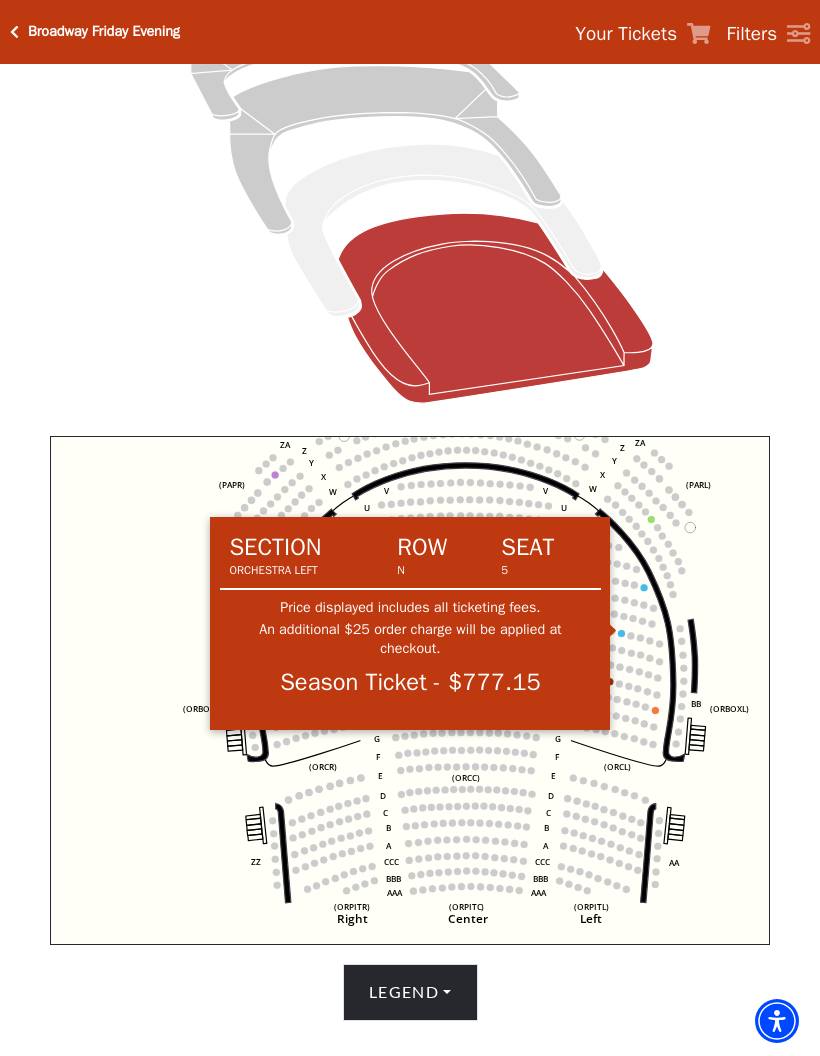 click 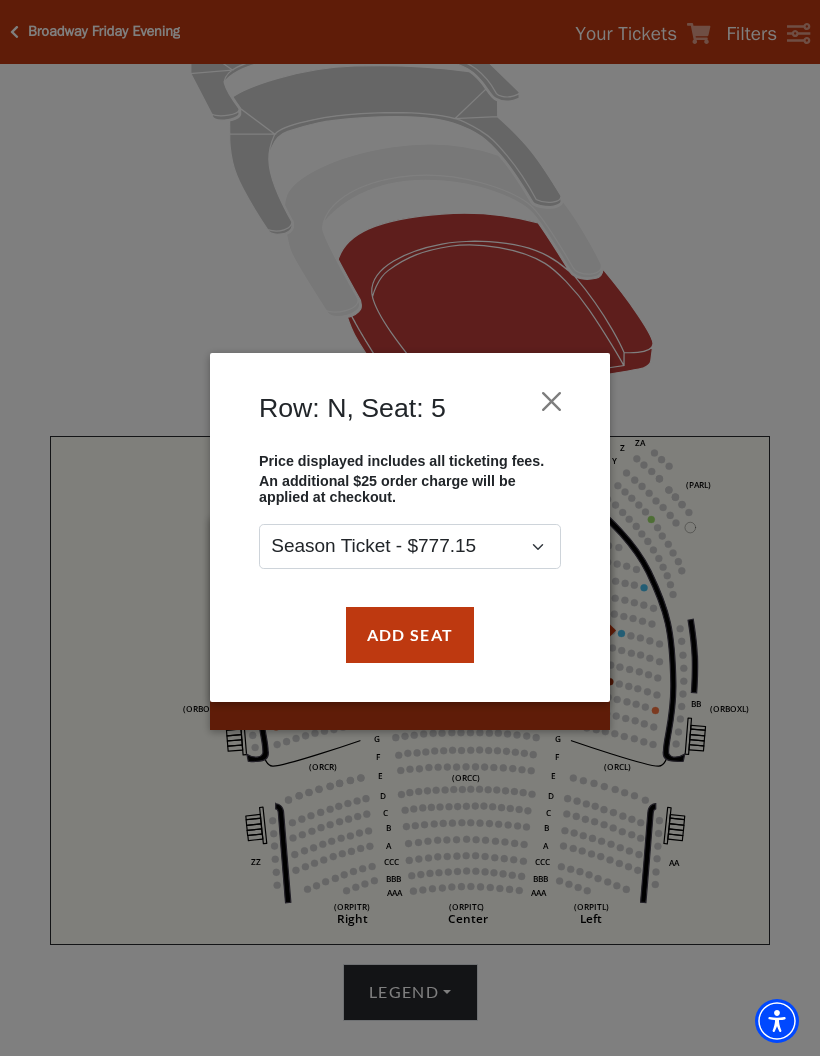 click on "Add Seat" at bounding box center (410, 635) 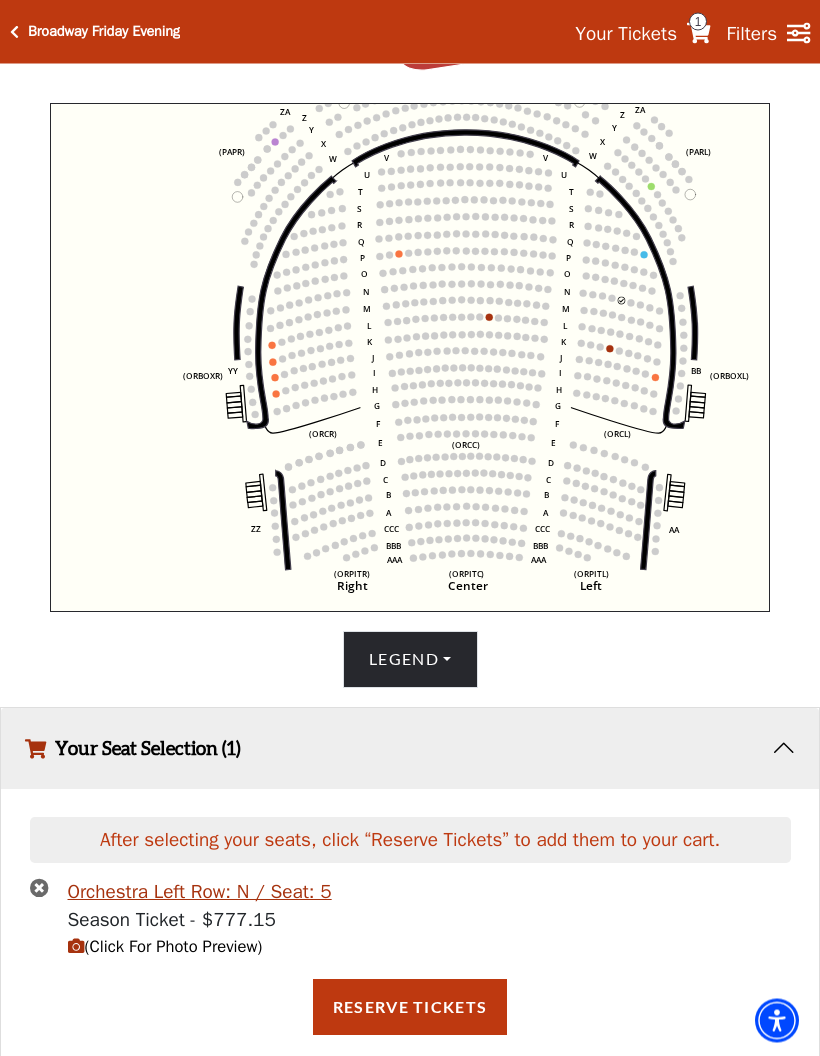scroll, scrollTop: 690, scrollLeft: 0, axis: vertical 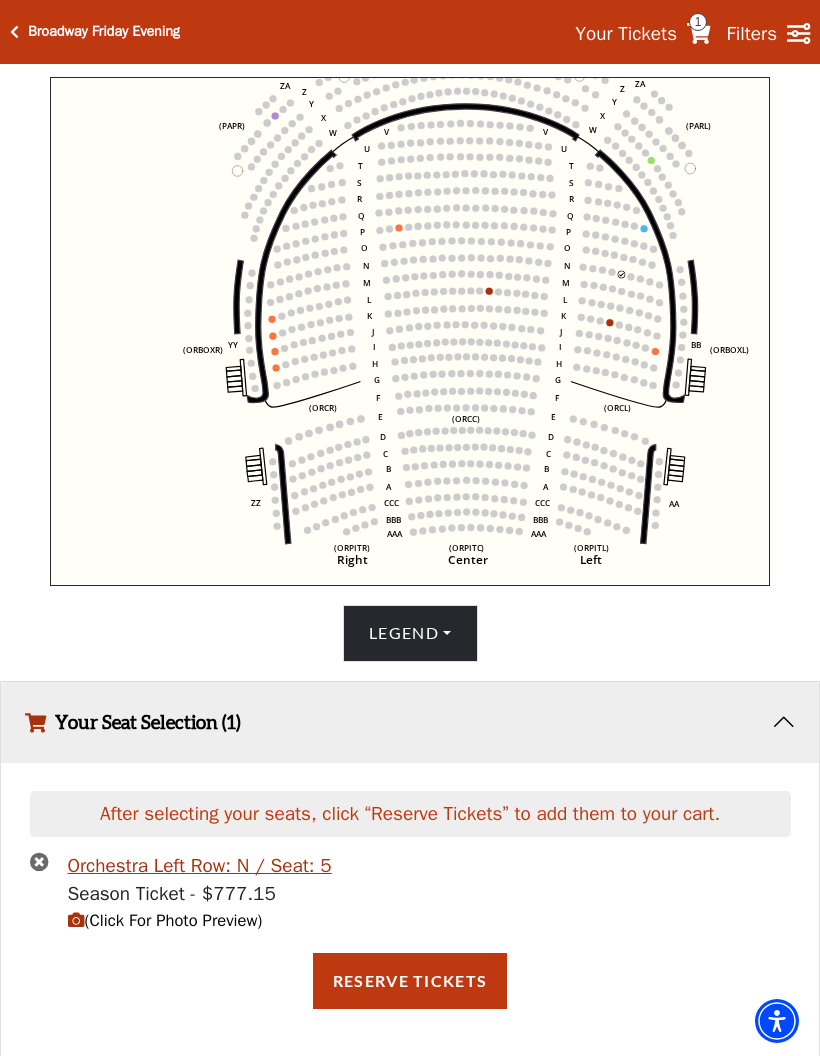click 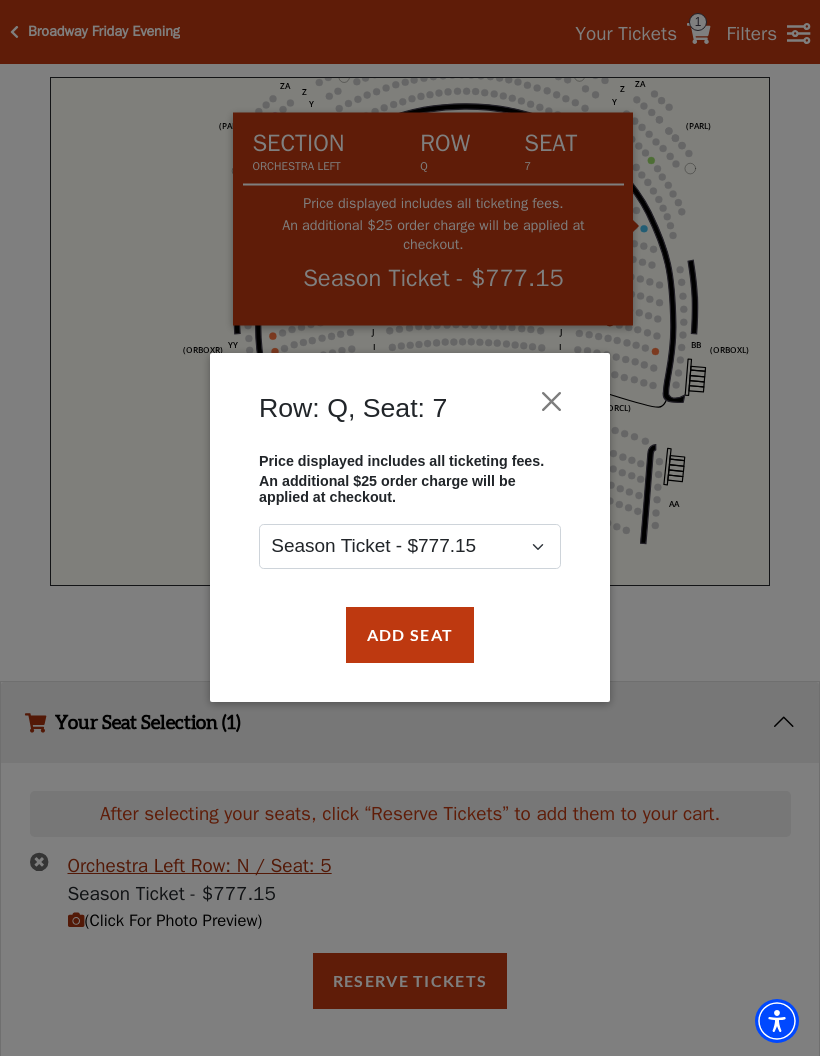 click on "Add Seat" at bounding box center [410, 635] 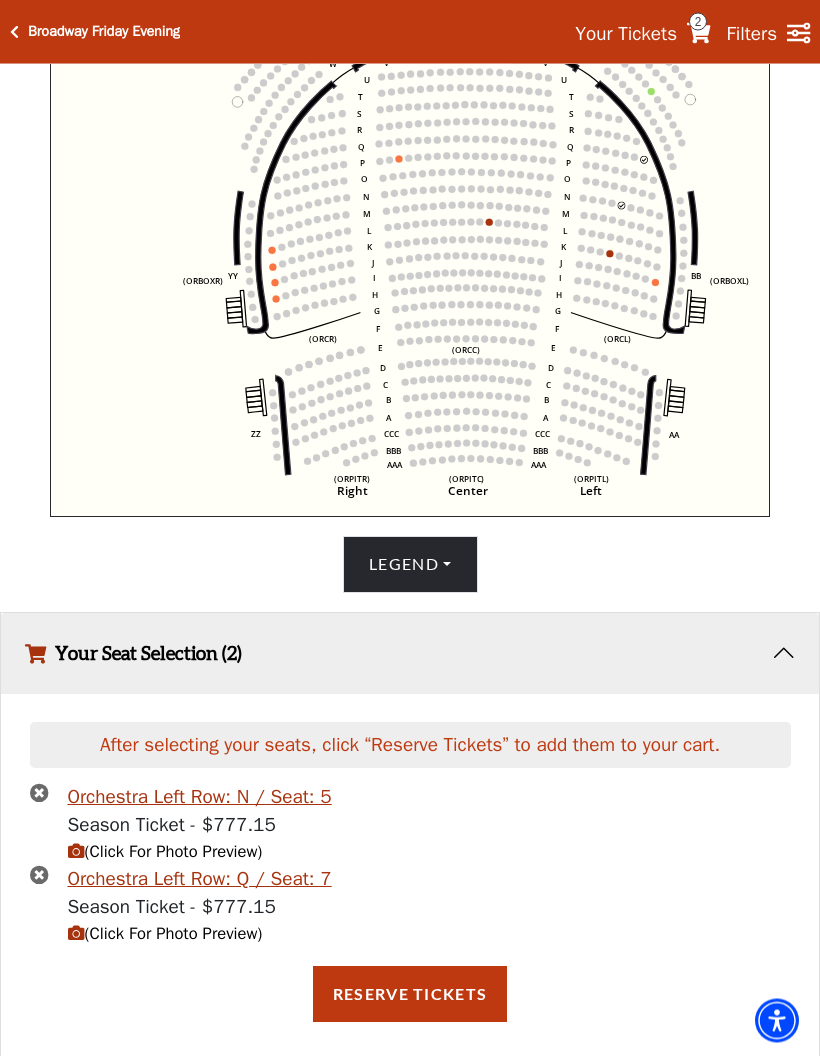 scroll, scrollTop: 770, scrollLeft: 0, axis: vertical 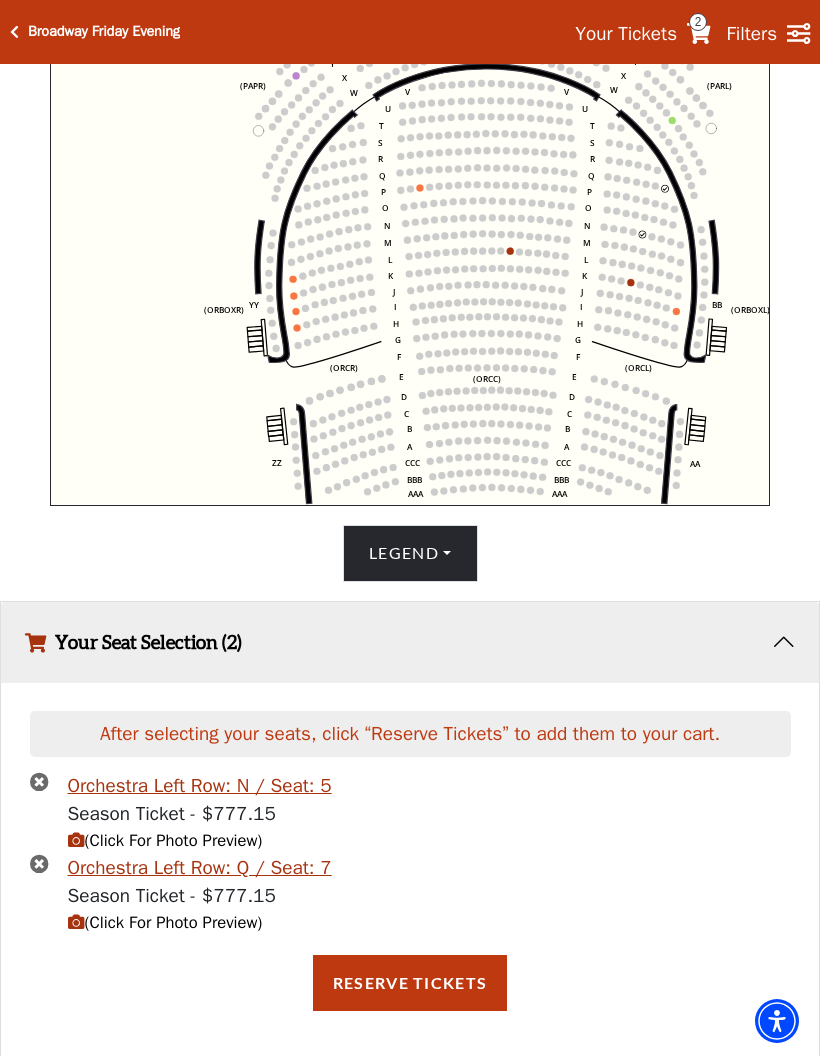 click at bounding box center [39, 863] 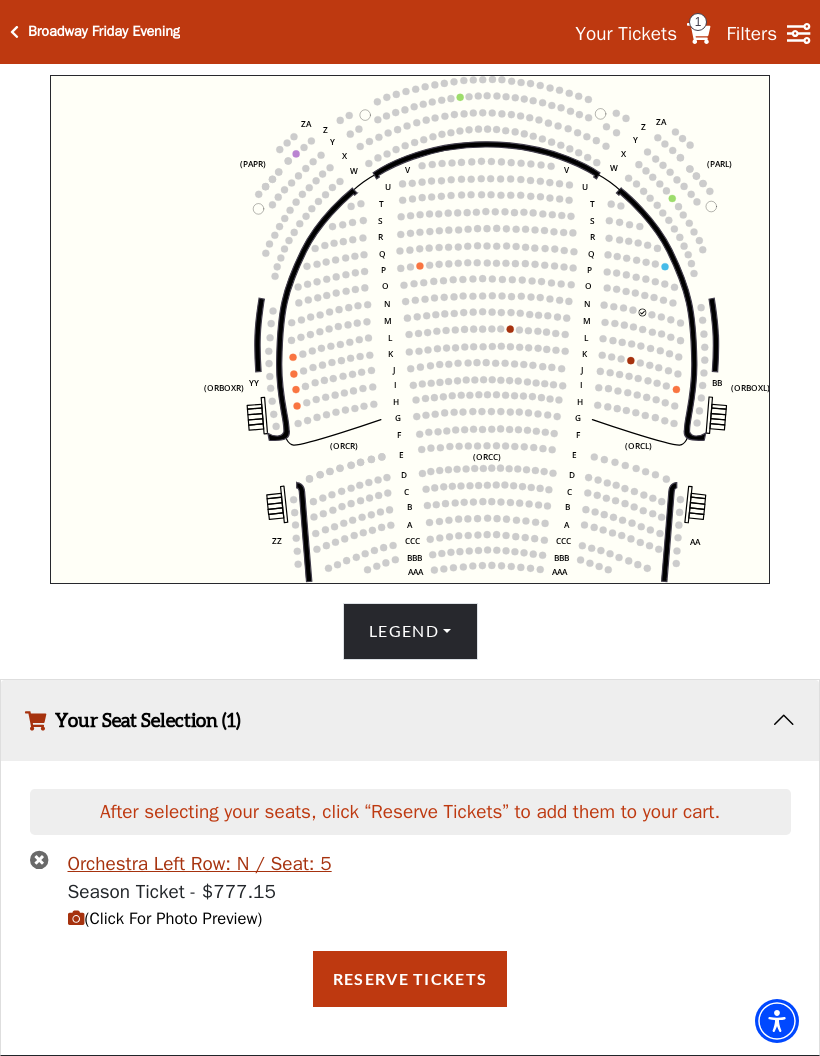 click at bounding box center [39, 859] 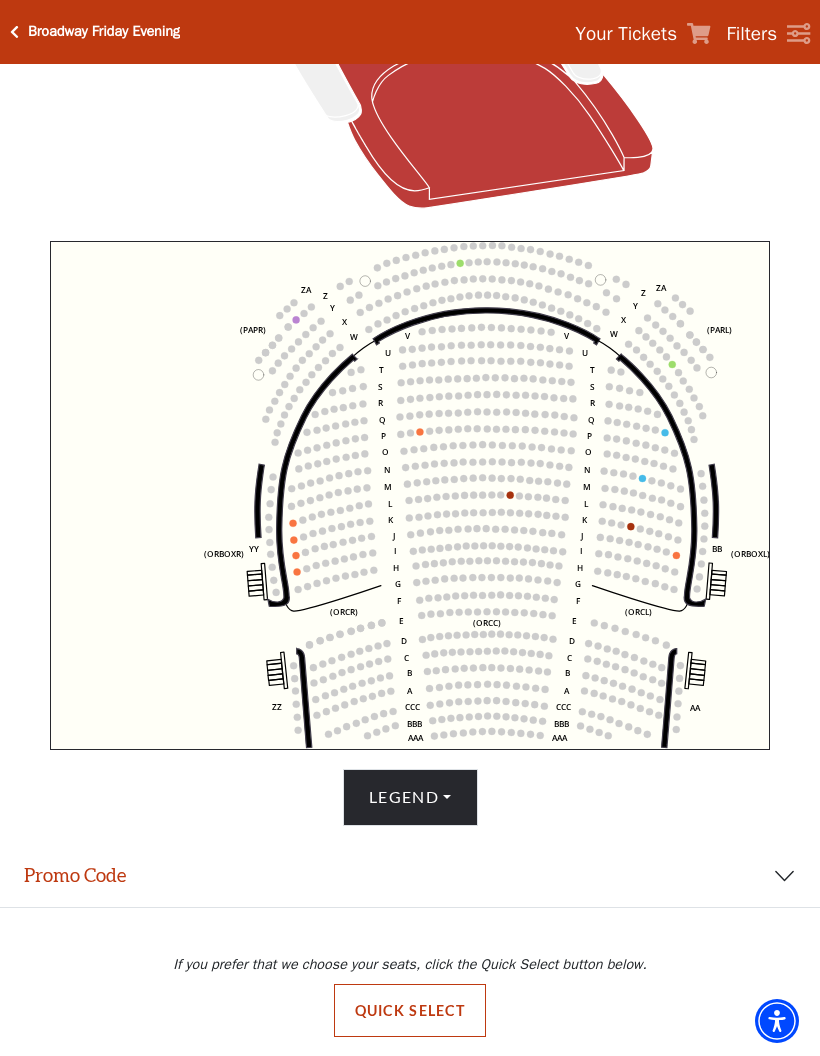 scroll, scrollTop: 574, scrollLeft: 0, axis: vertical 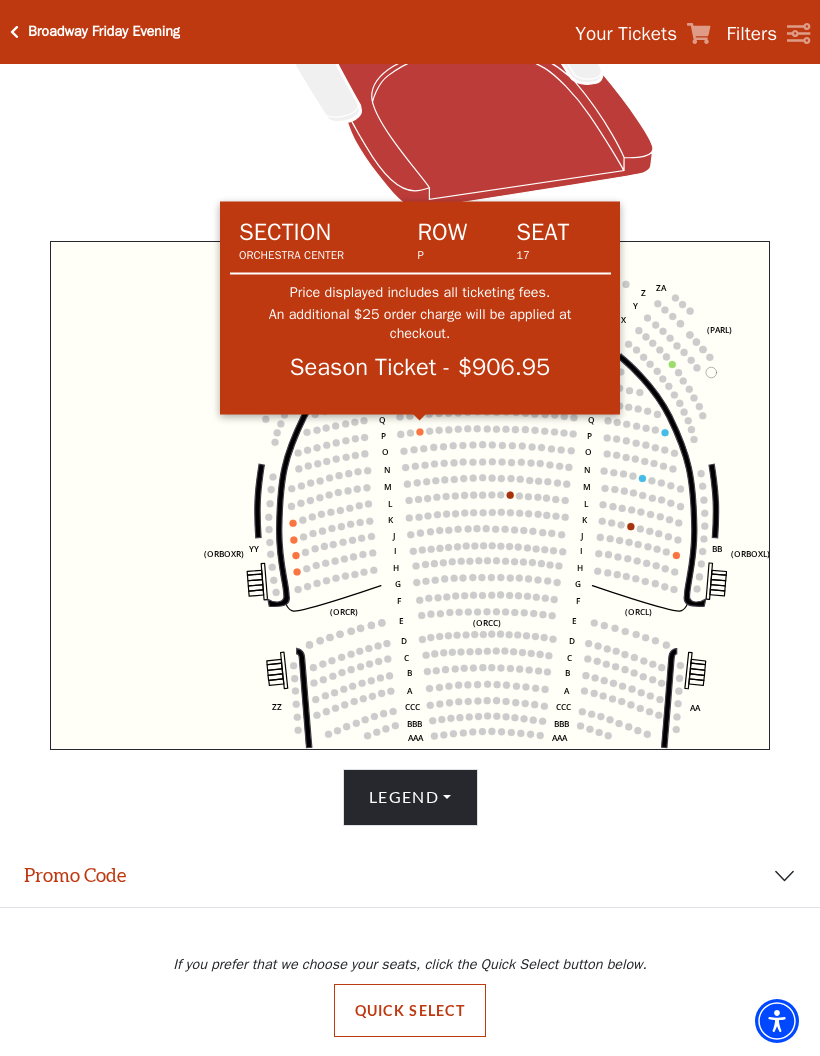 click 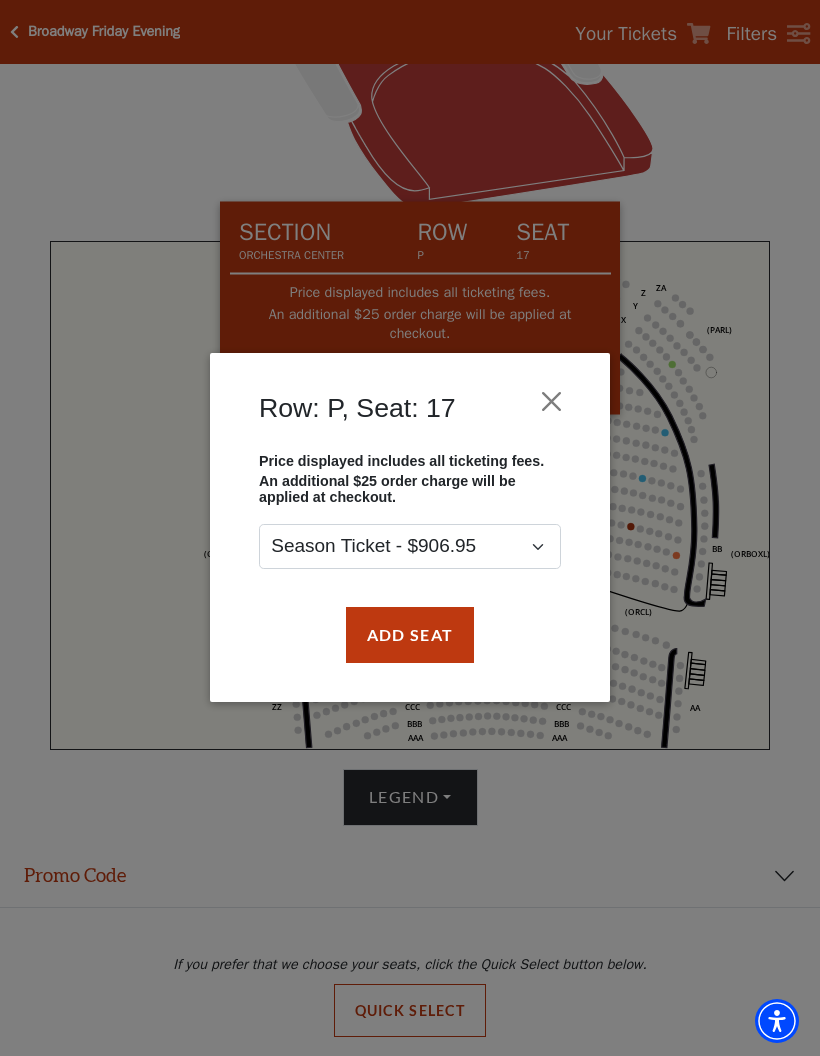 click on "Add Seat" at bounding box center [410, 635] 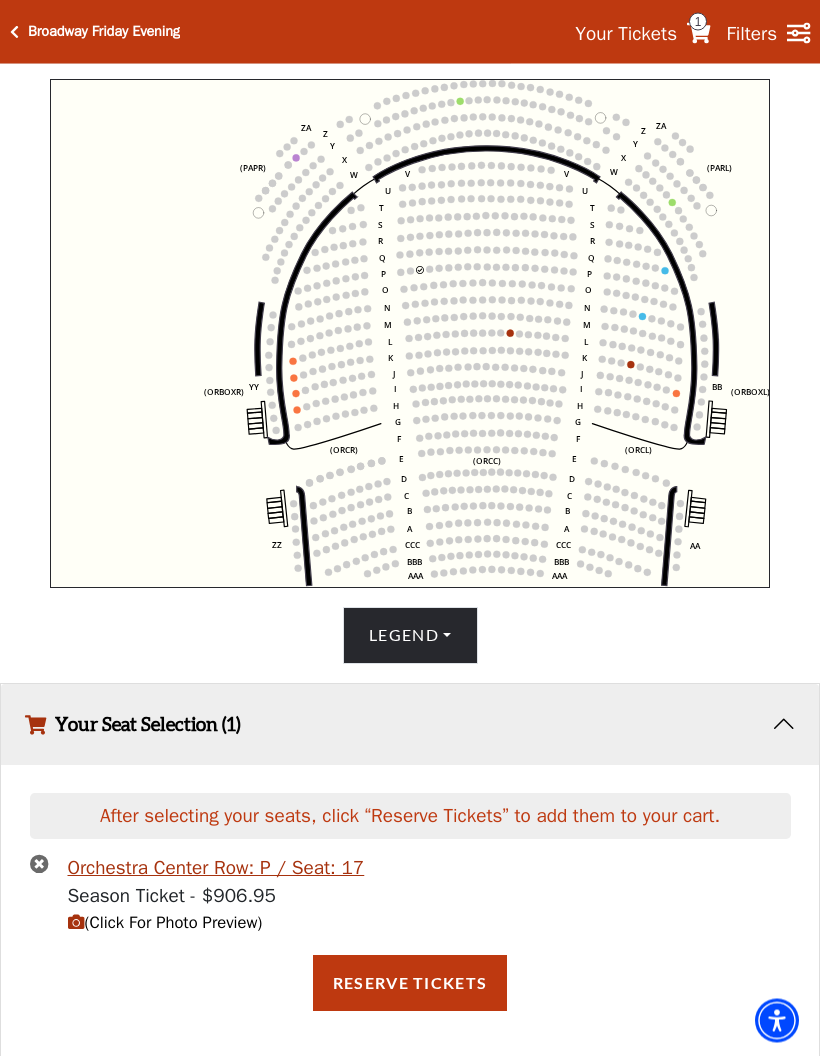 scroll, scrollTop: 690, scrollLeft: 0, axis: vertical 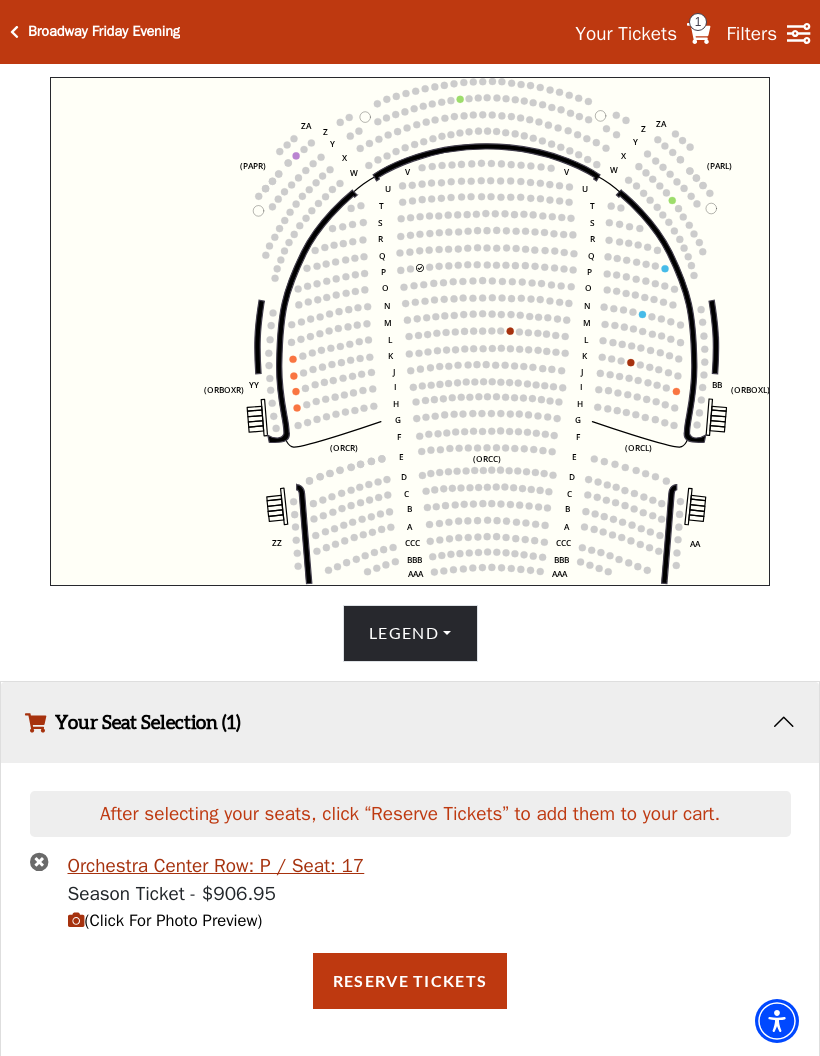 click 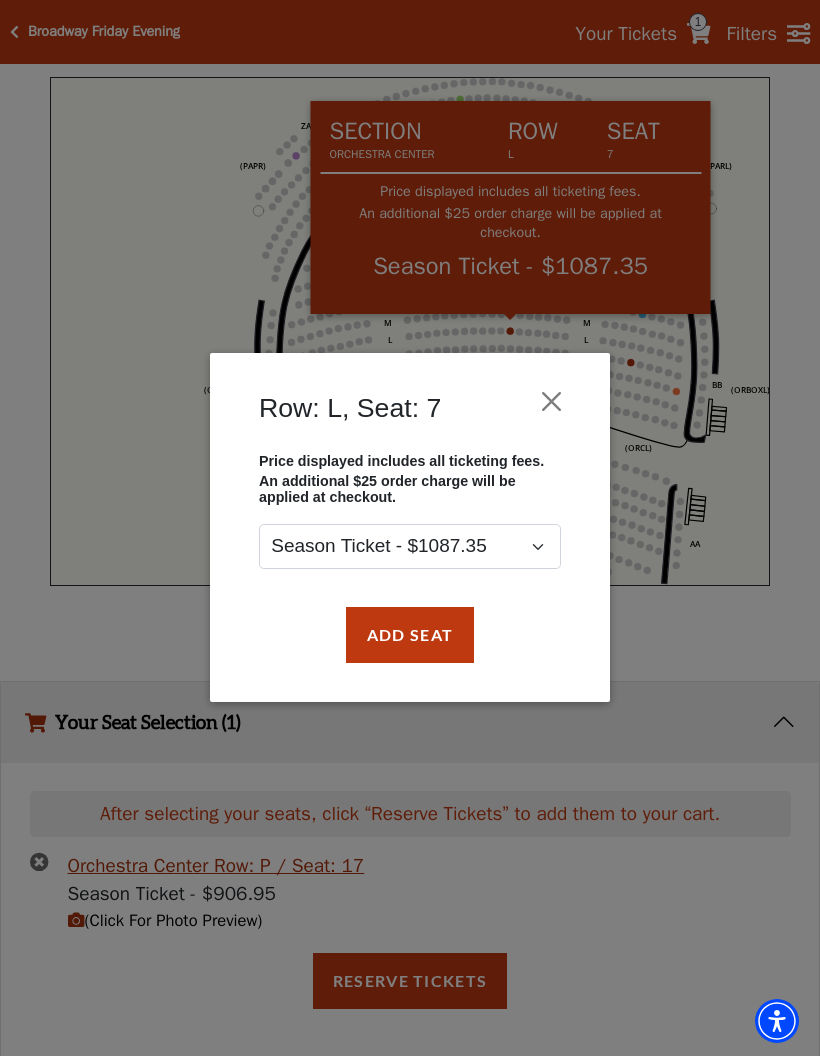 click on "Add Seat" at bounding box center [410, 635] 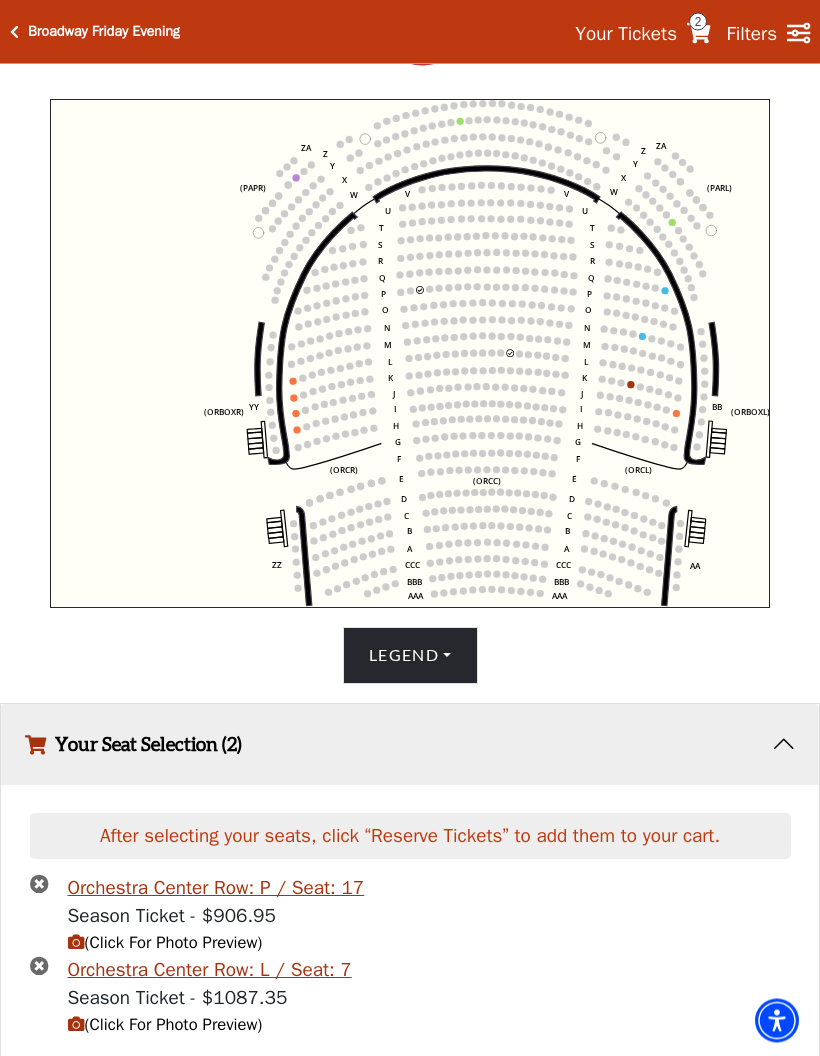 scroll, scrollTop: 662, scrollLeft: 0, axis: vertical 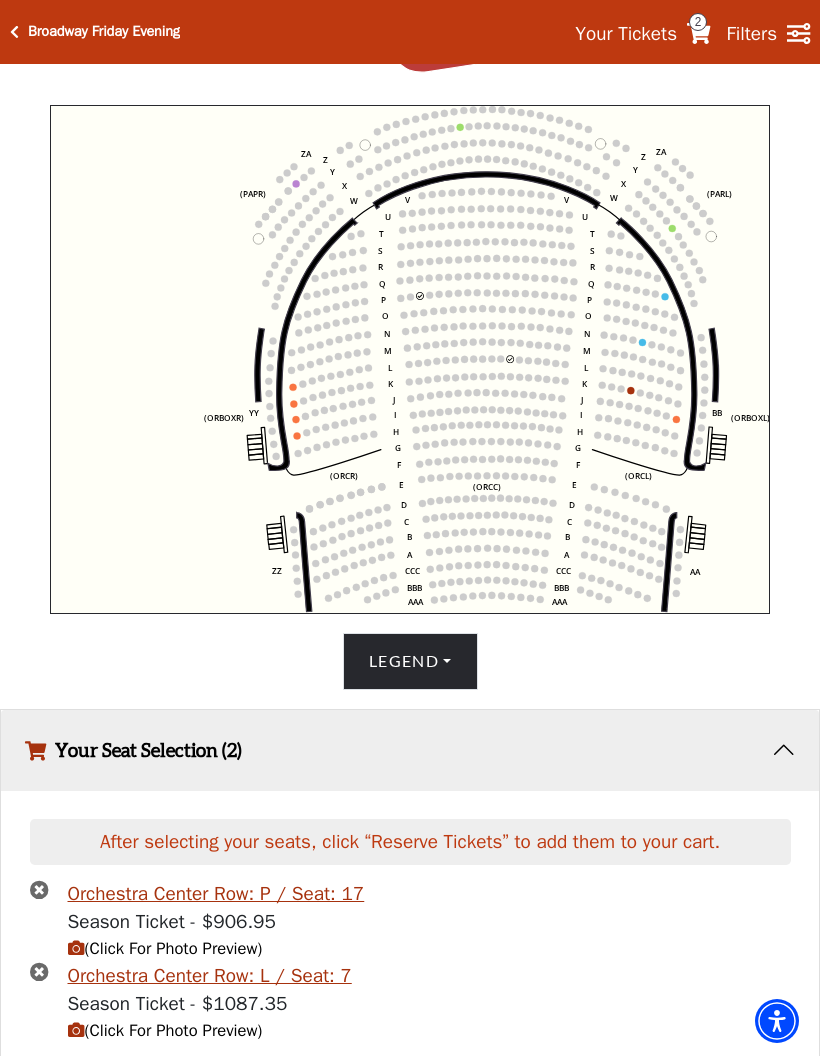 click on "Legend" at bounding box center (410, 661) 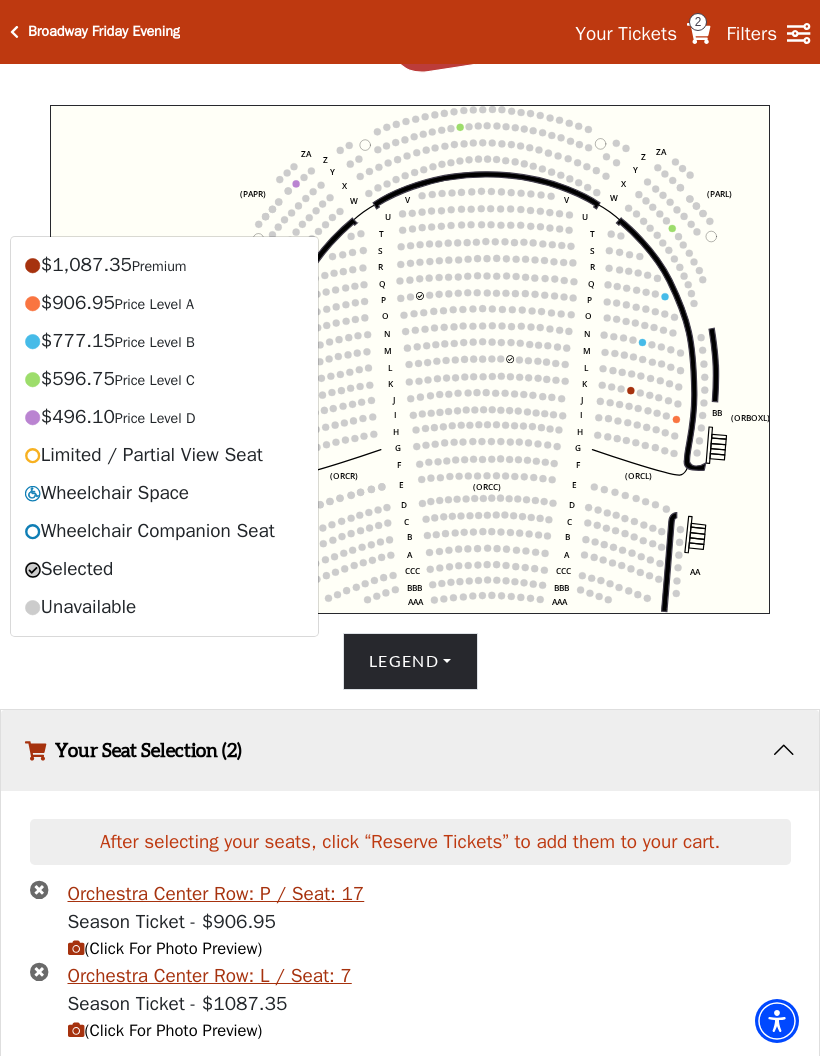 click on "$496.10  Price Level D" at bounding box center [164, 417] 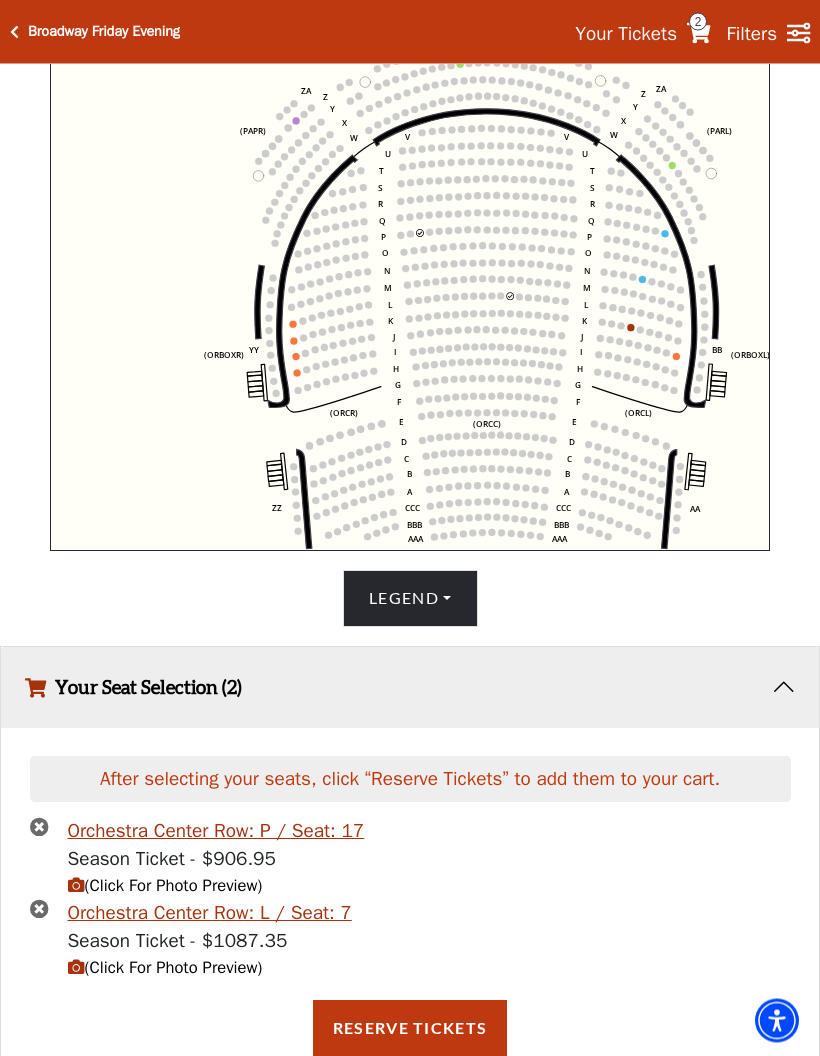 scroll, scrollTop: 738, scrollLeft: 0, axis: vertical 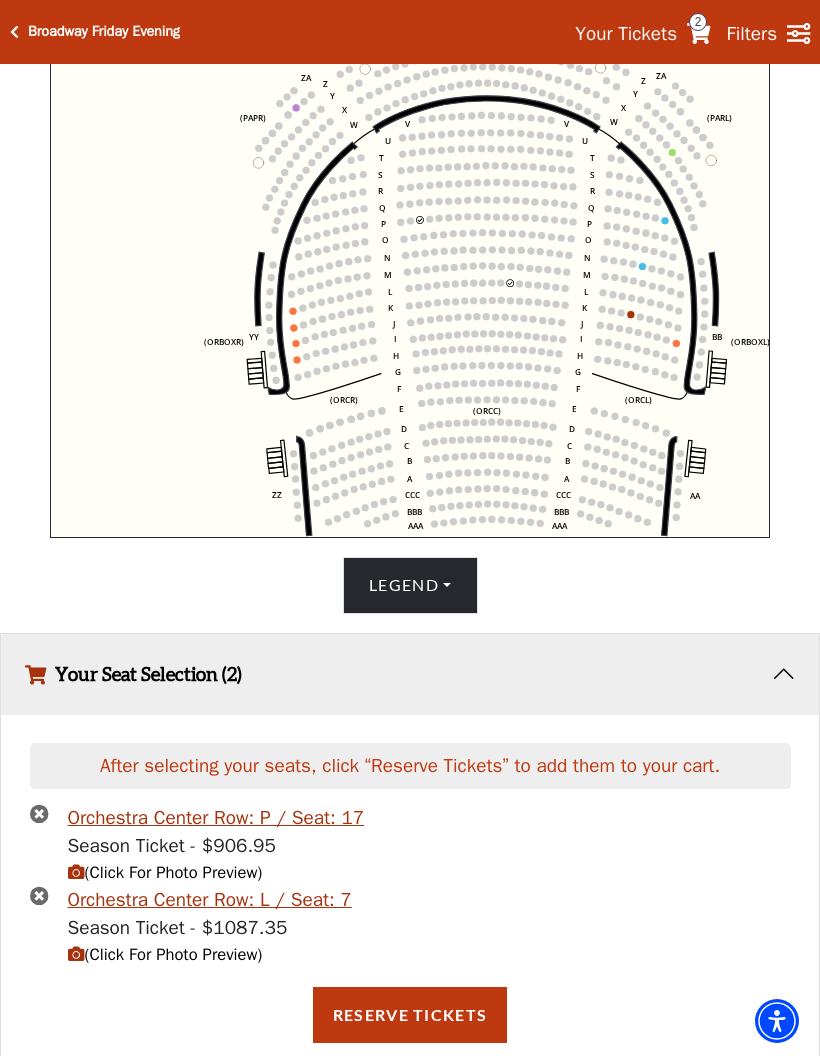 click on "Reserve Tickets" at bounding box center (410, 1015) 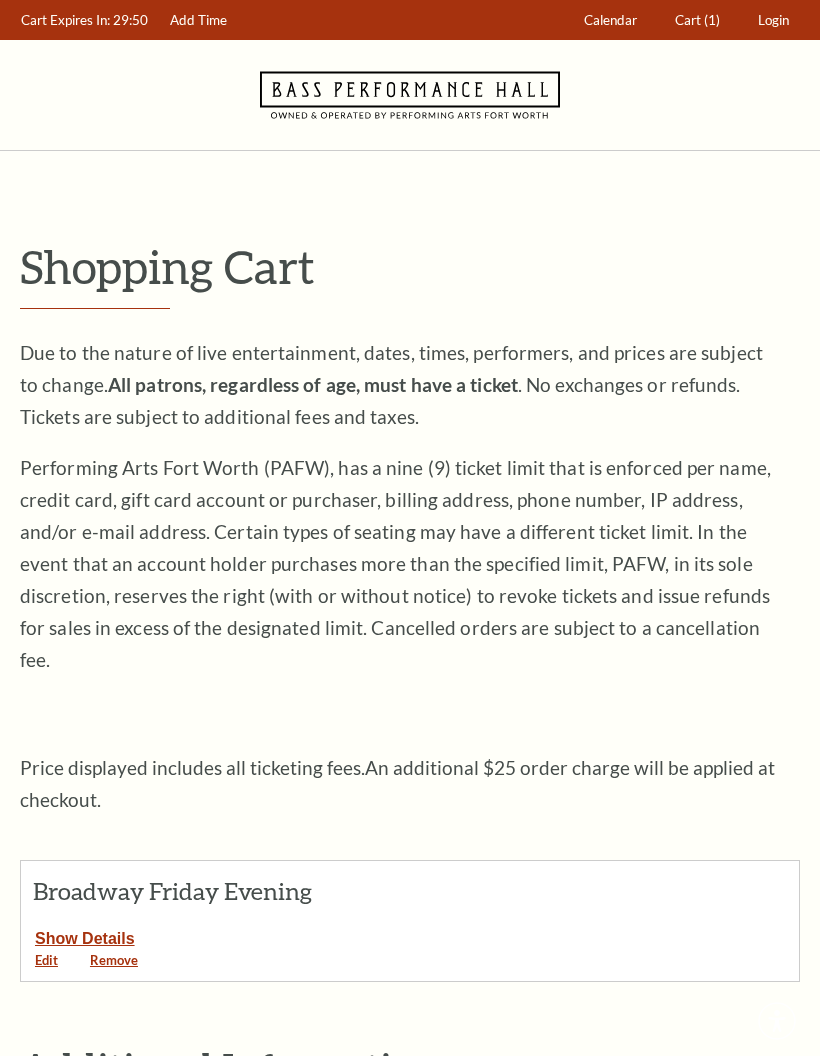 scroll, scrollTop: 0, scrollLeft: 0, axis: both 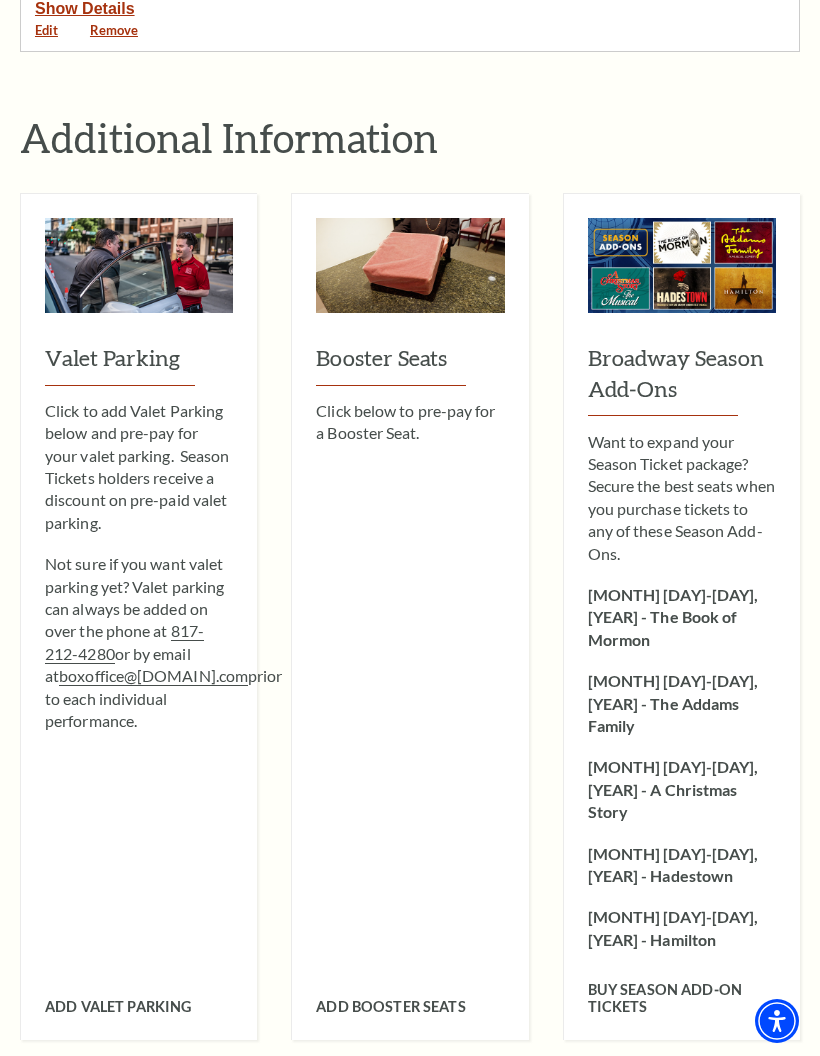 click on "Buy Season Add-On tickets" at bounding box center (665, 998) 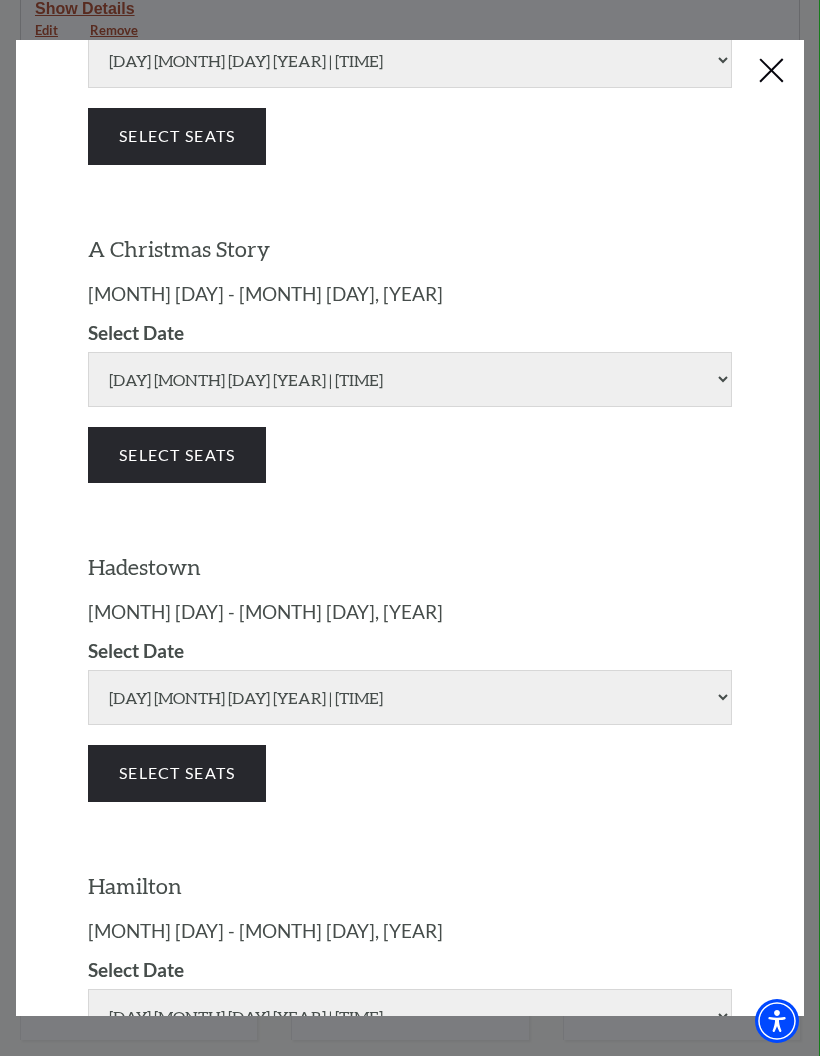 scroll, scrollTop: 771, scrollLeft: 0, axis: vertical 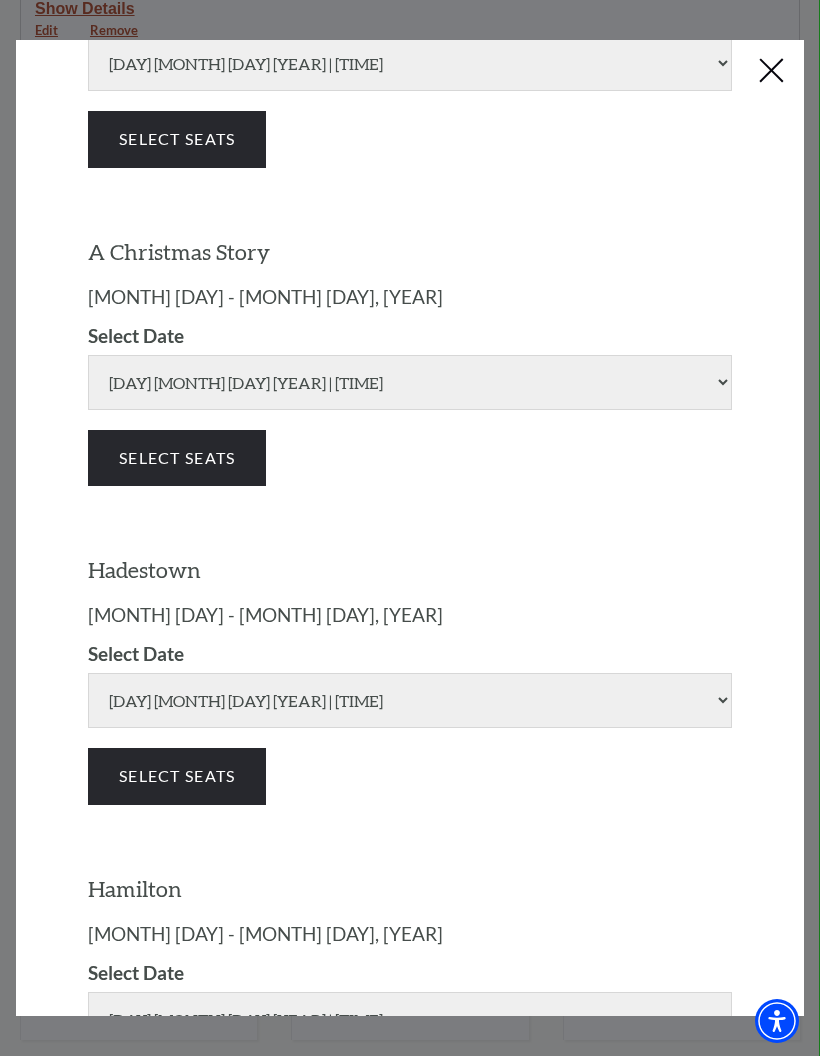 click on "Select Seats" at bounding box center [177, 776] 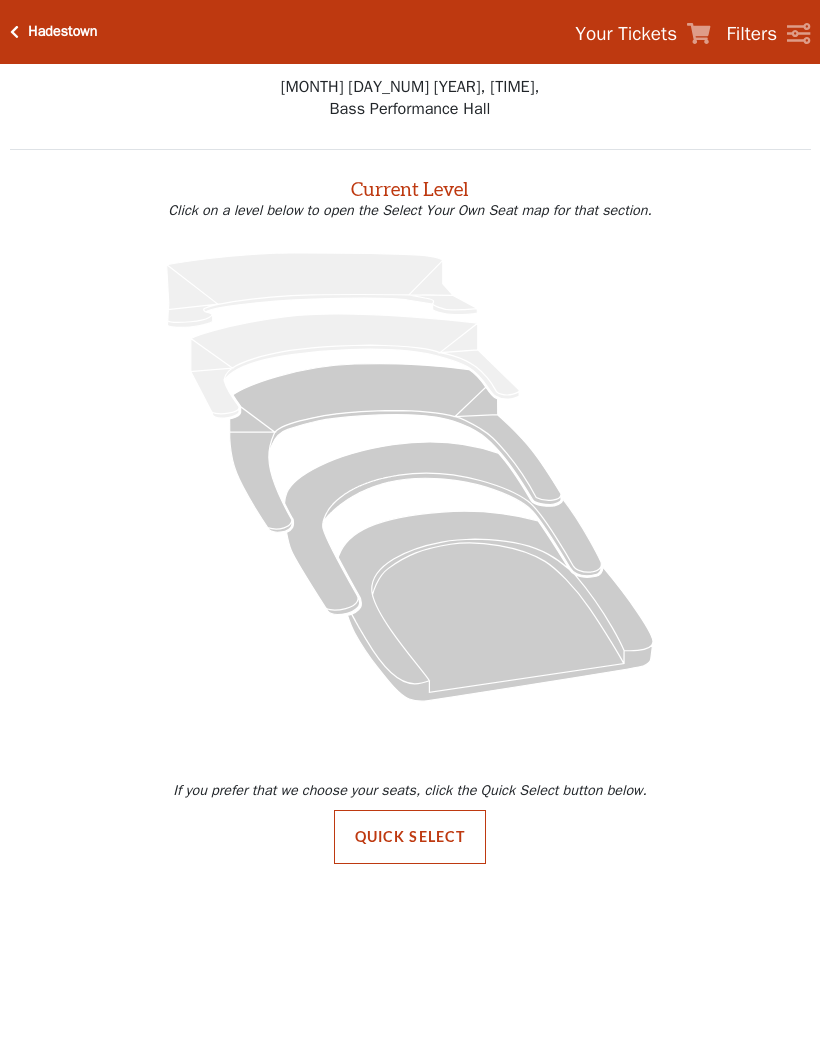 scroll, scrollTop: 0, scrollLeft: 0, axis: both 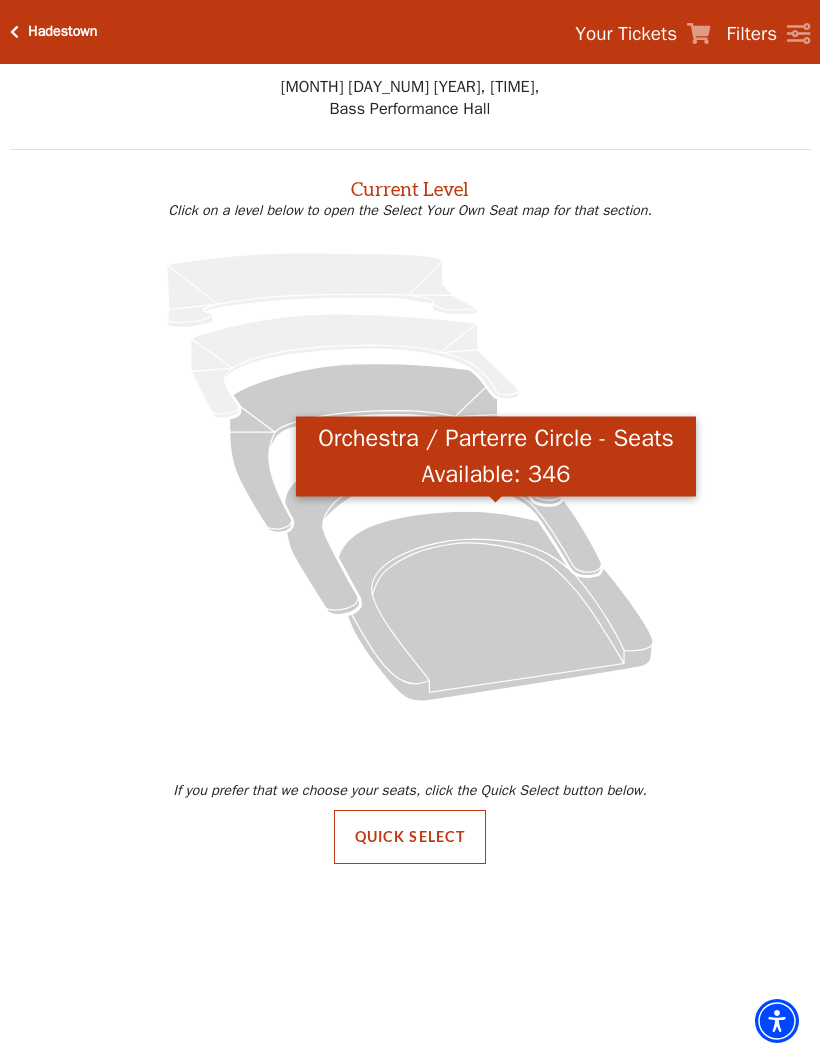 click 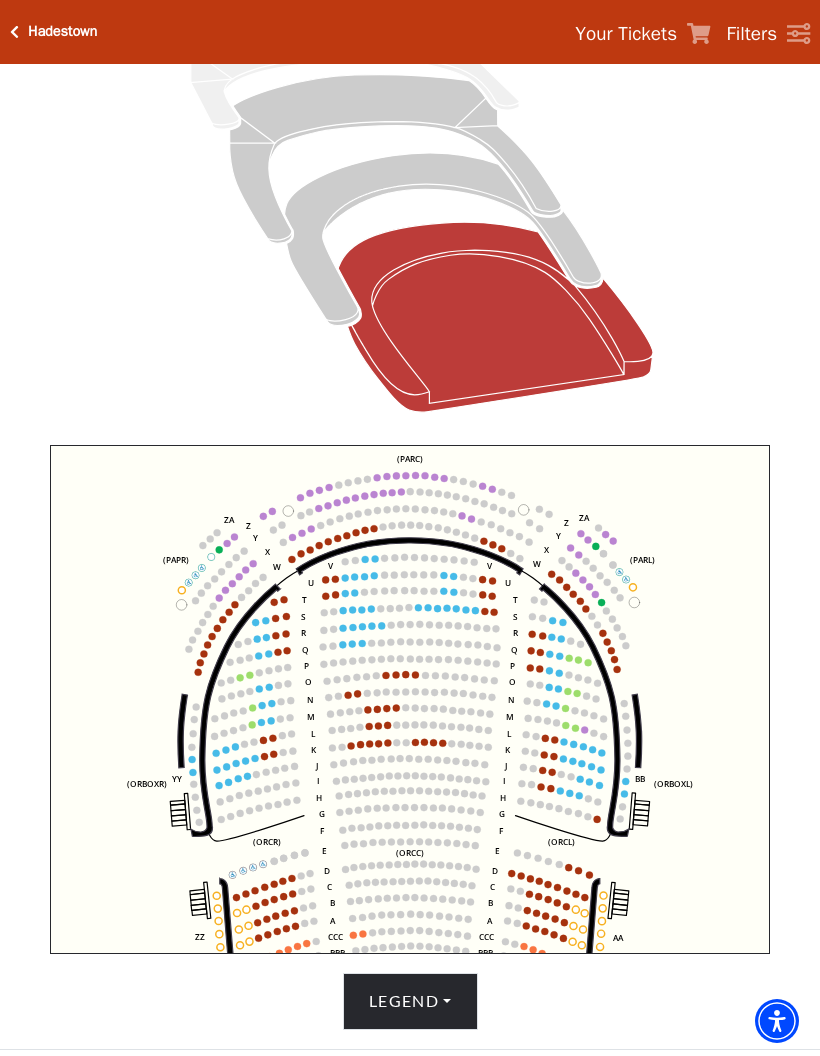 scroll, scrollTop: 398, scrollLeft: 0, axis: vertical 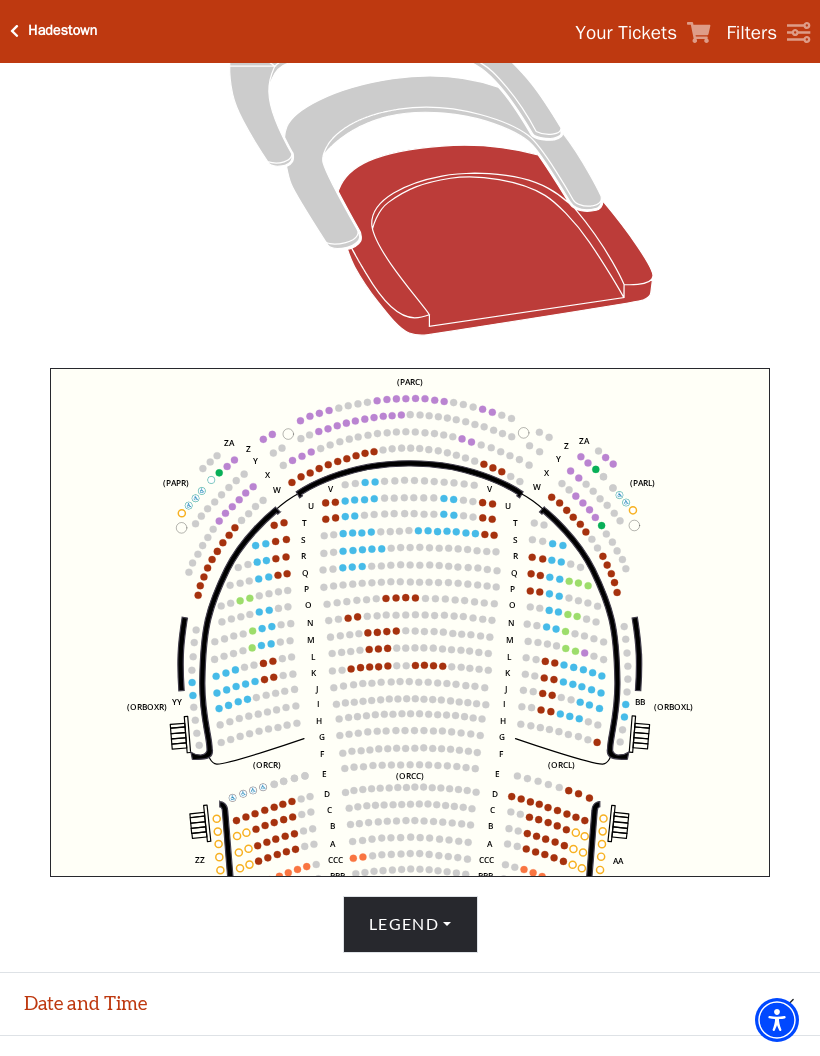 click on "Legend" at bounding box center (410, 925) 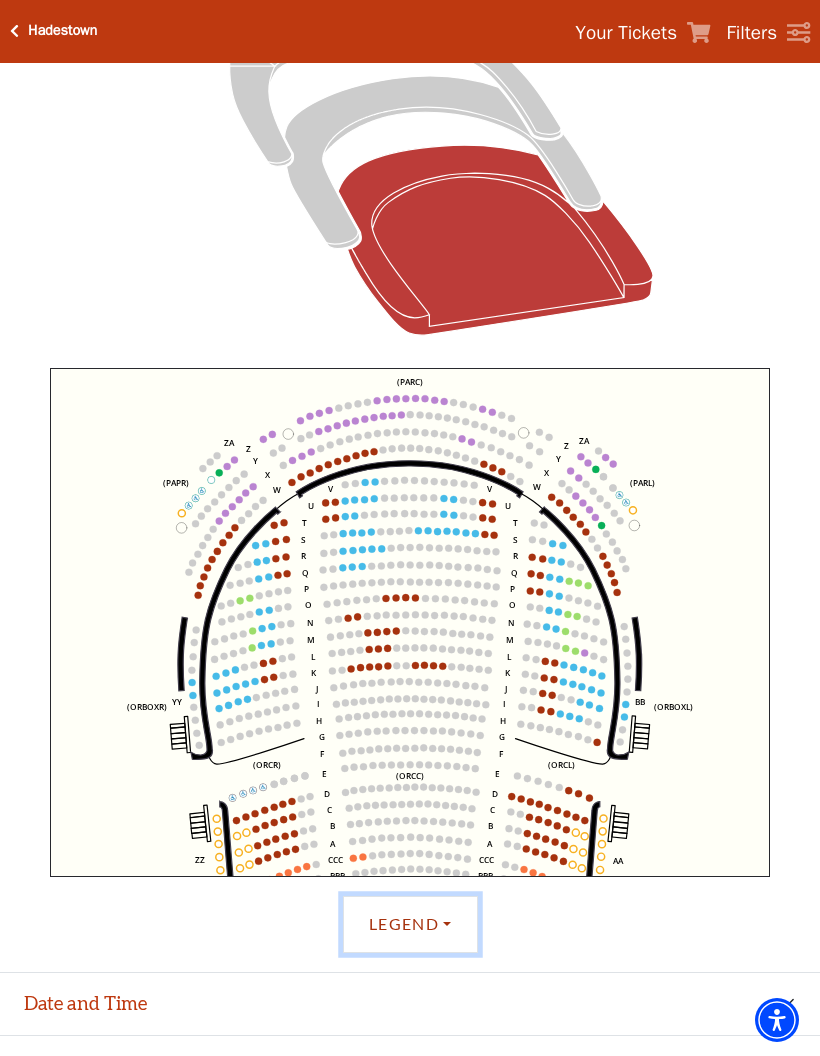 scroll, scrollTop: 399, scrollLeft: 0, axis: vertical 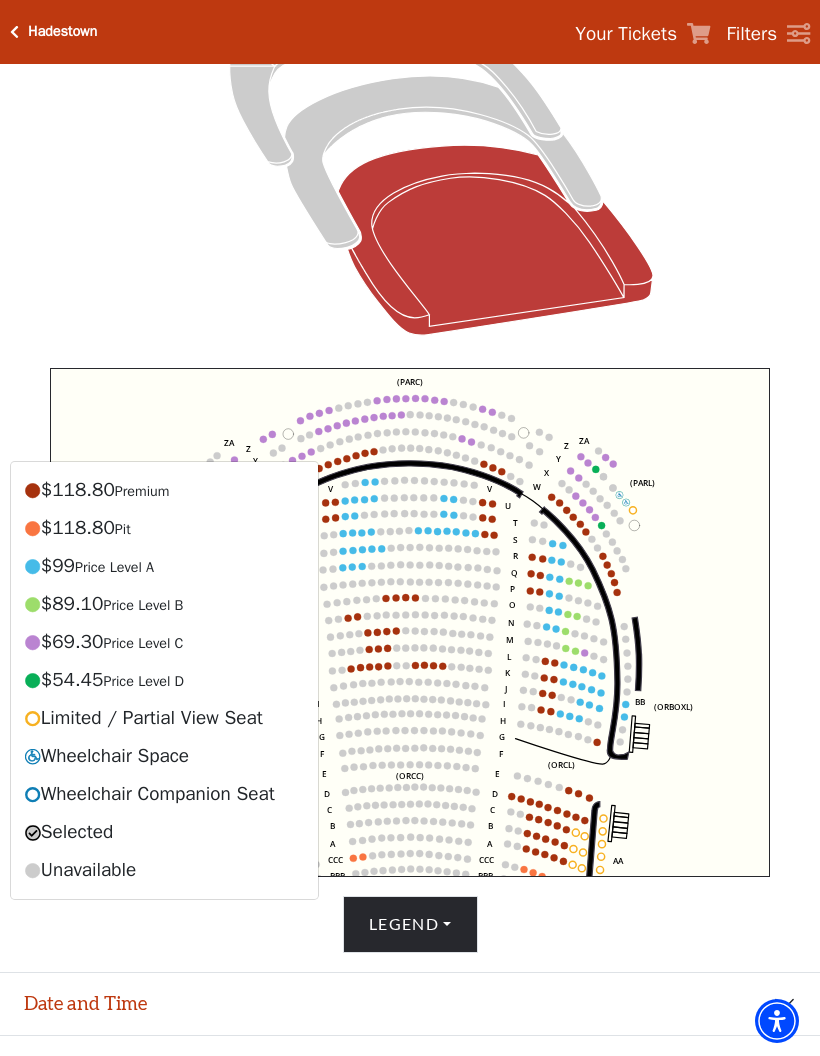 click on "Legend" at bounding box center (410, 924) 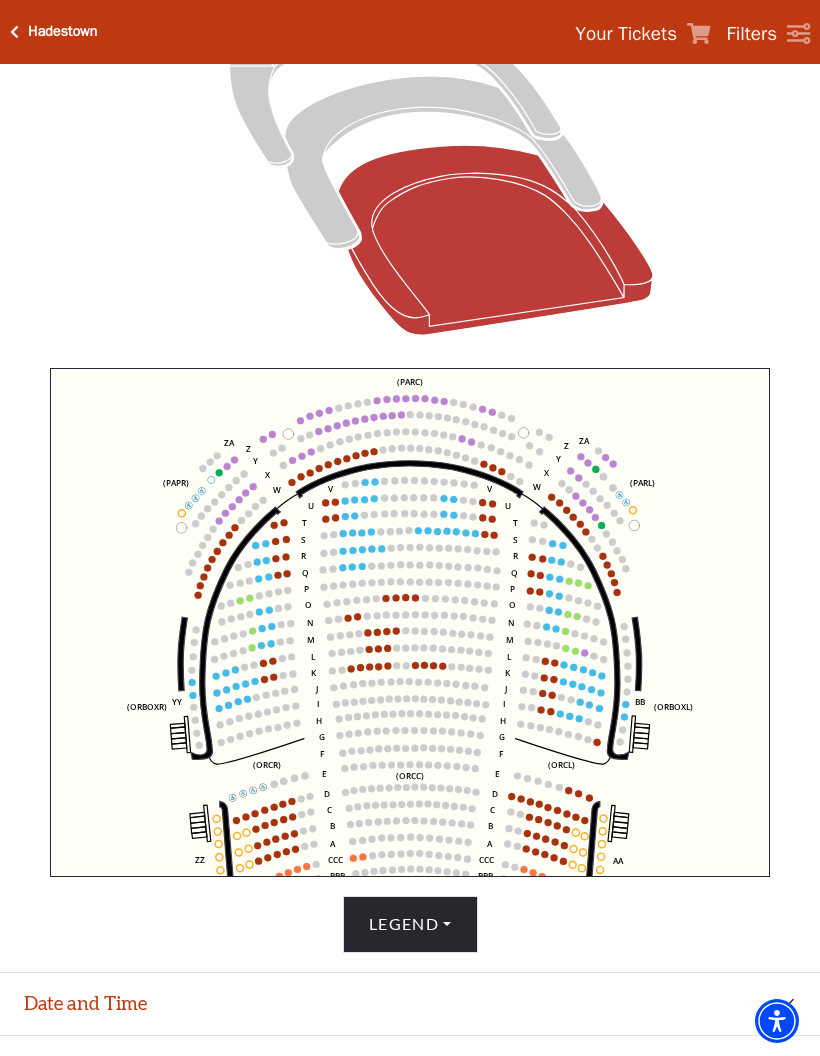 click 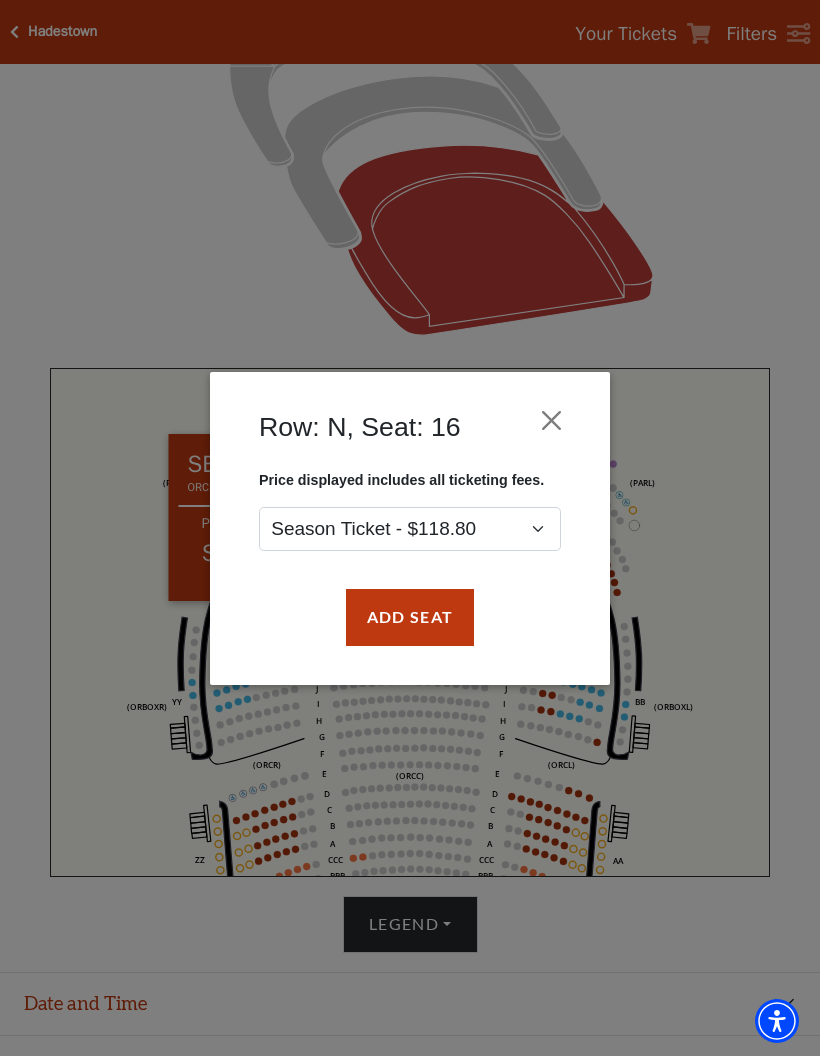 click on "Add Seat" at bounding box center [410, 617] 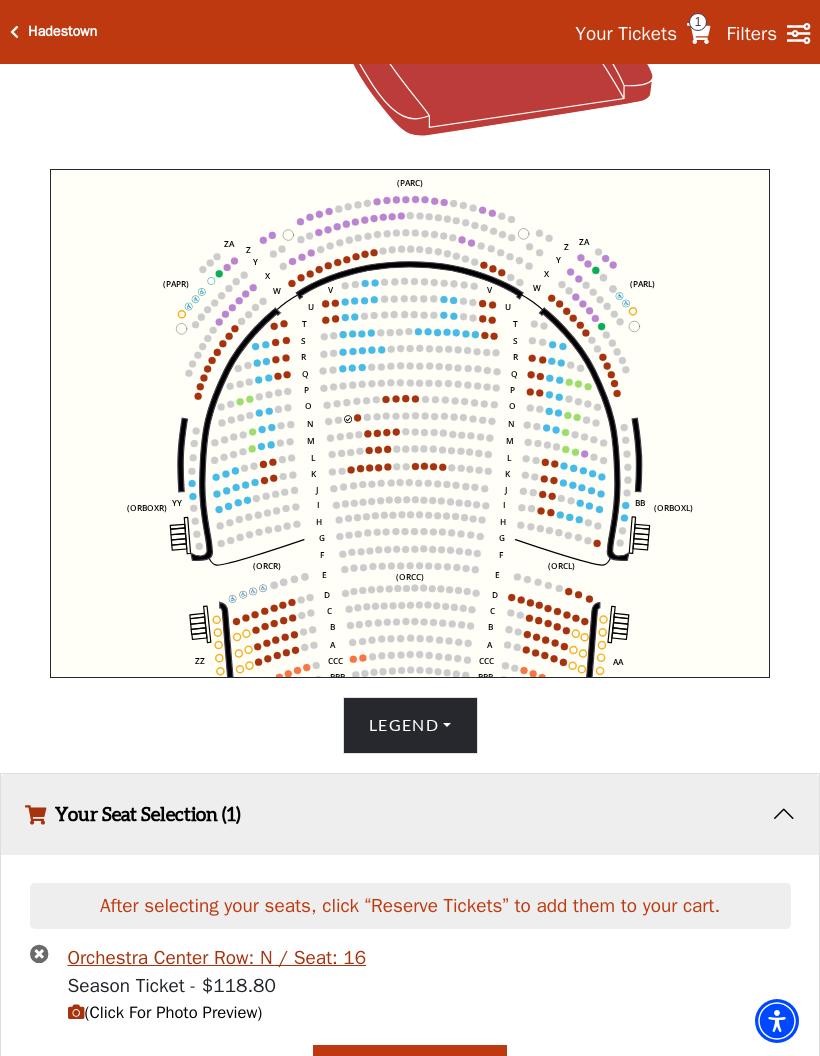scroll, scrollTop: 610, scrollLeft: 0, axis: vertical 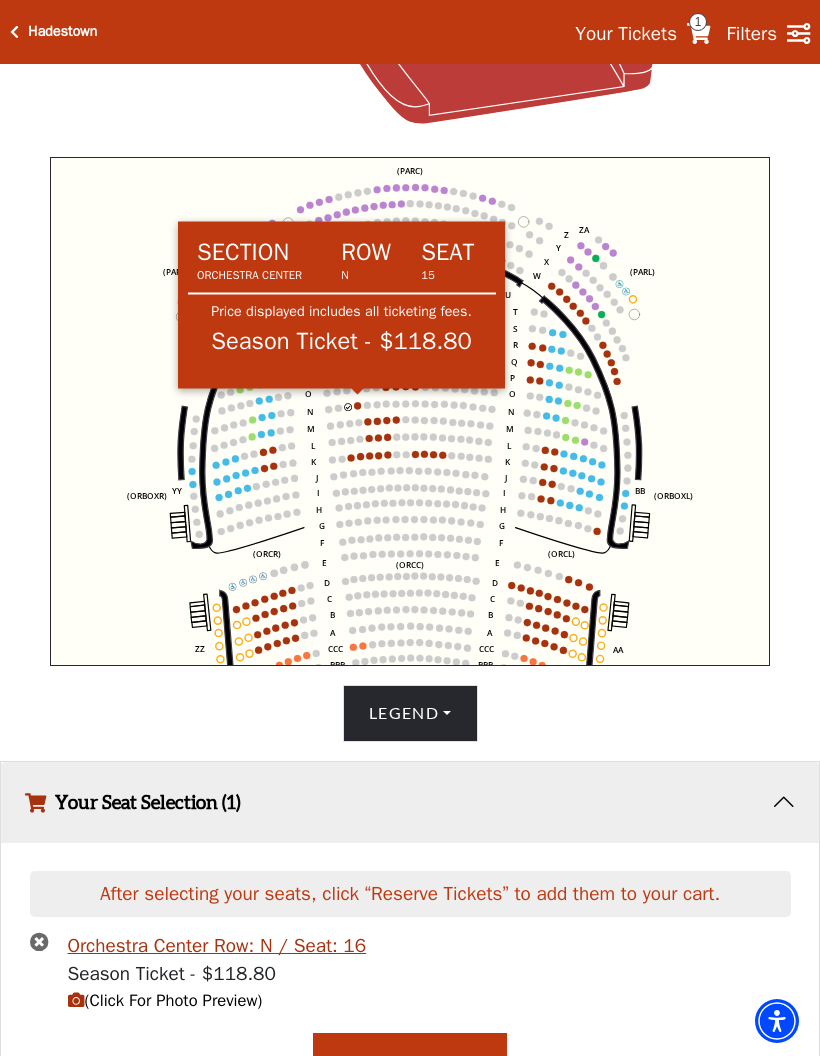 click 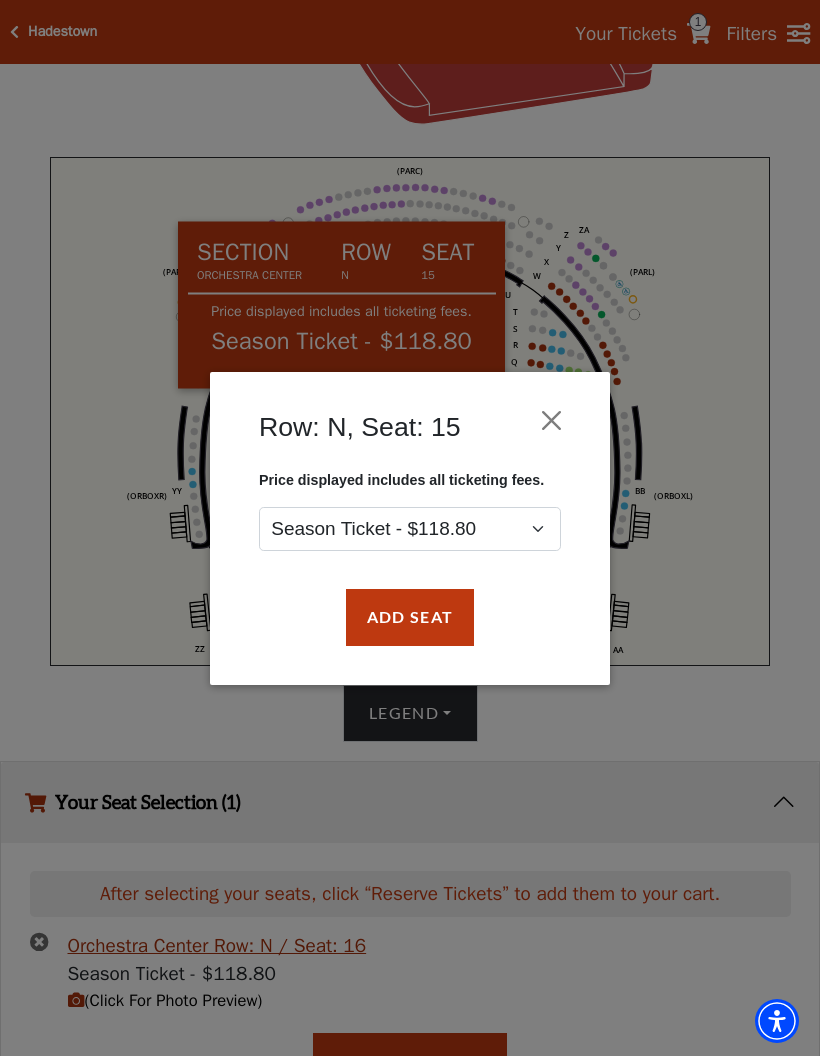 click on "Add Seat" at bounding box center [410, 617] 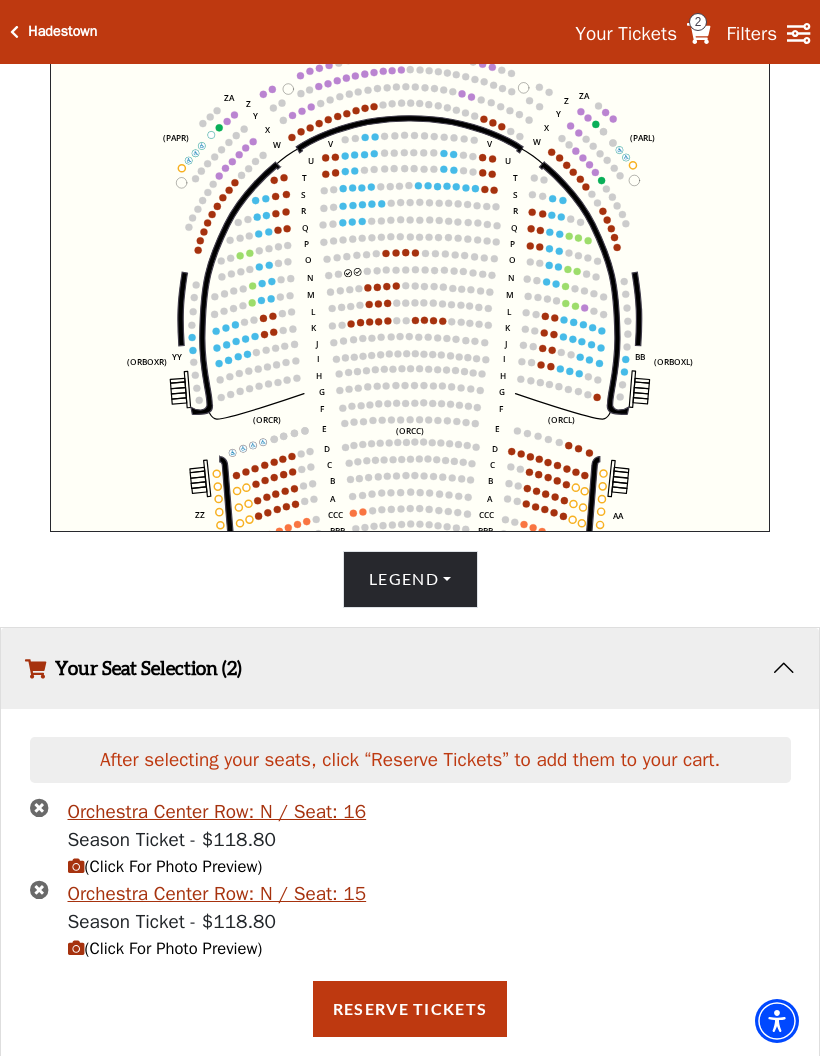 scroll, scrollTop: 738, scrollLeft: 0, axis: vertical 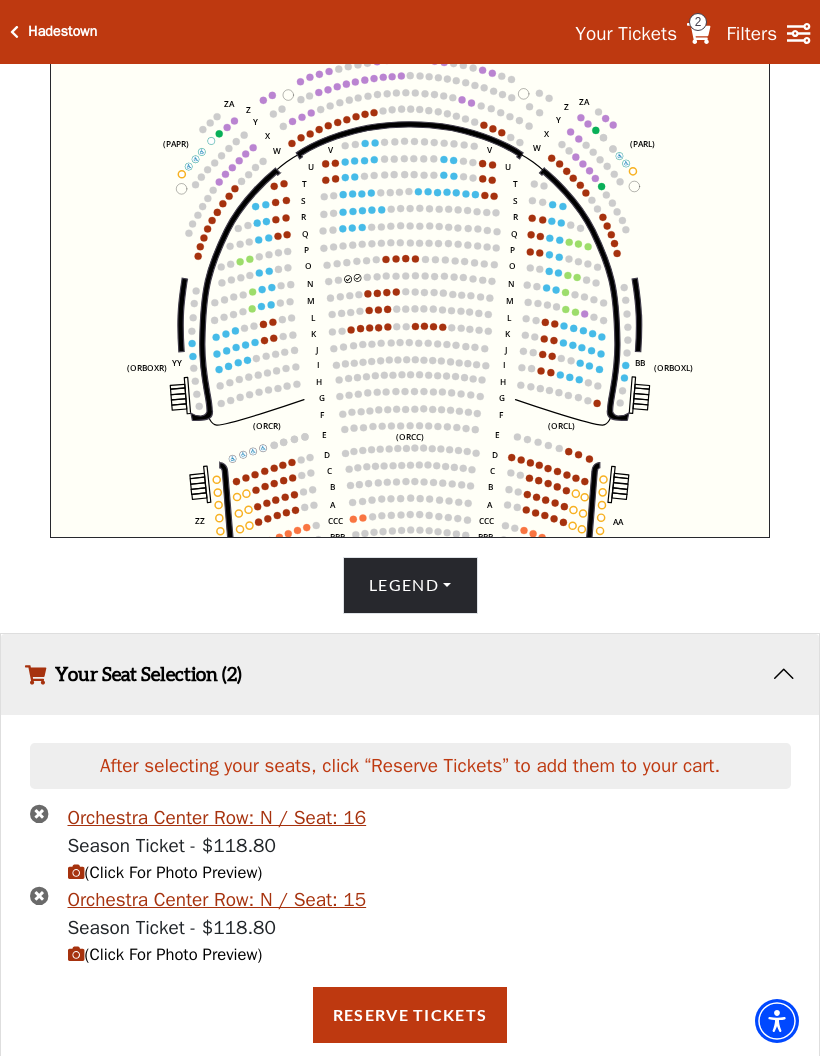 click on "Reserve Tickets" at bounding box center [410, 1015] 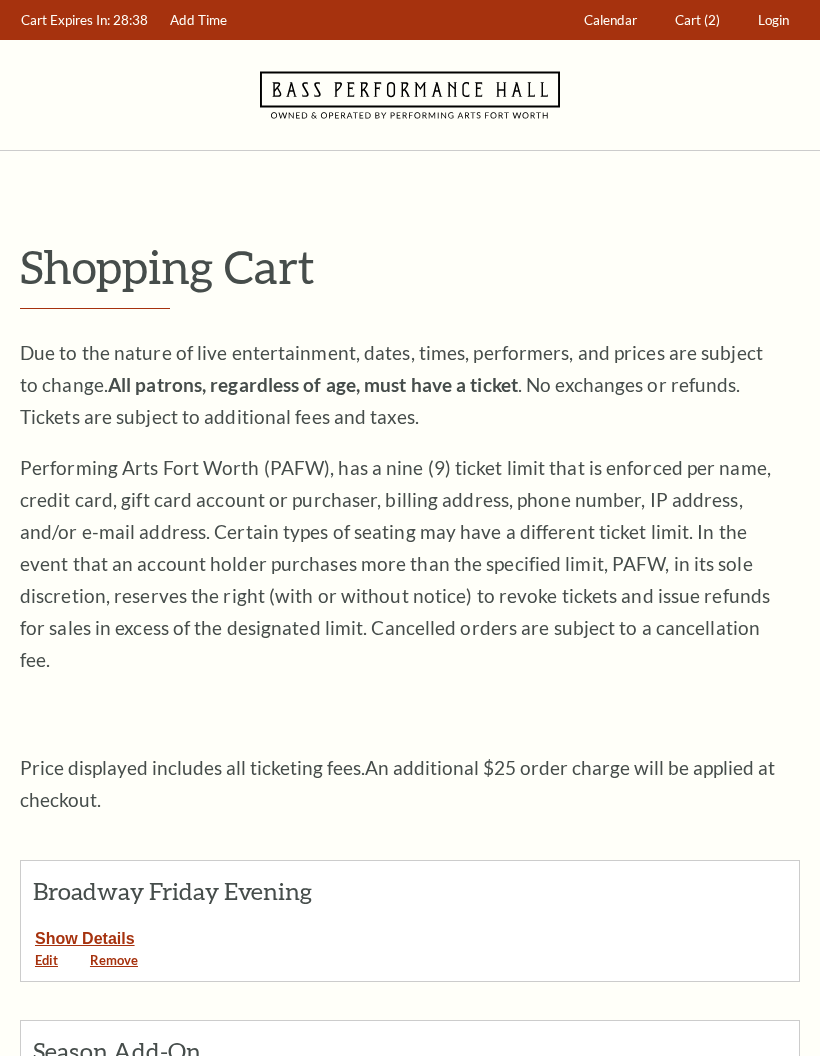 scroll, scrollTop: 0, scrollLeft: 0, axis: both 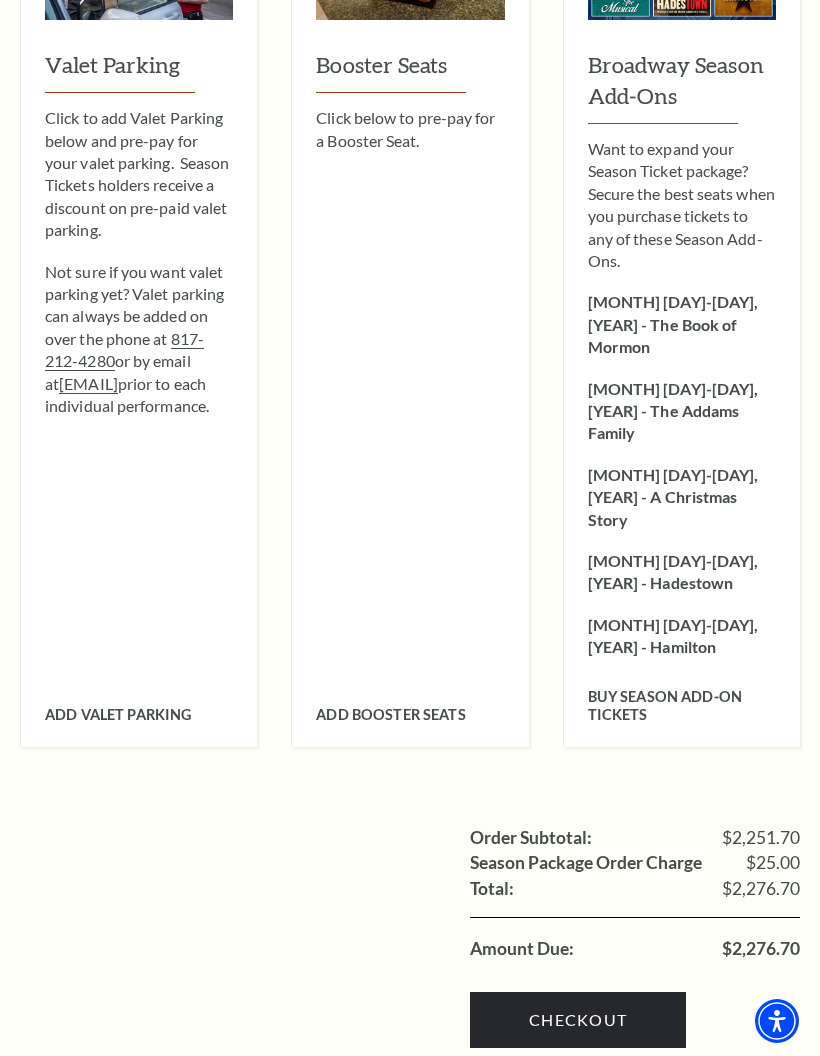 click on "Buy Season Add-On tickets" at bounding box center [665, 705] 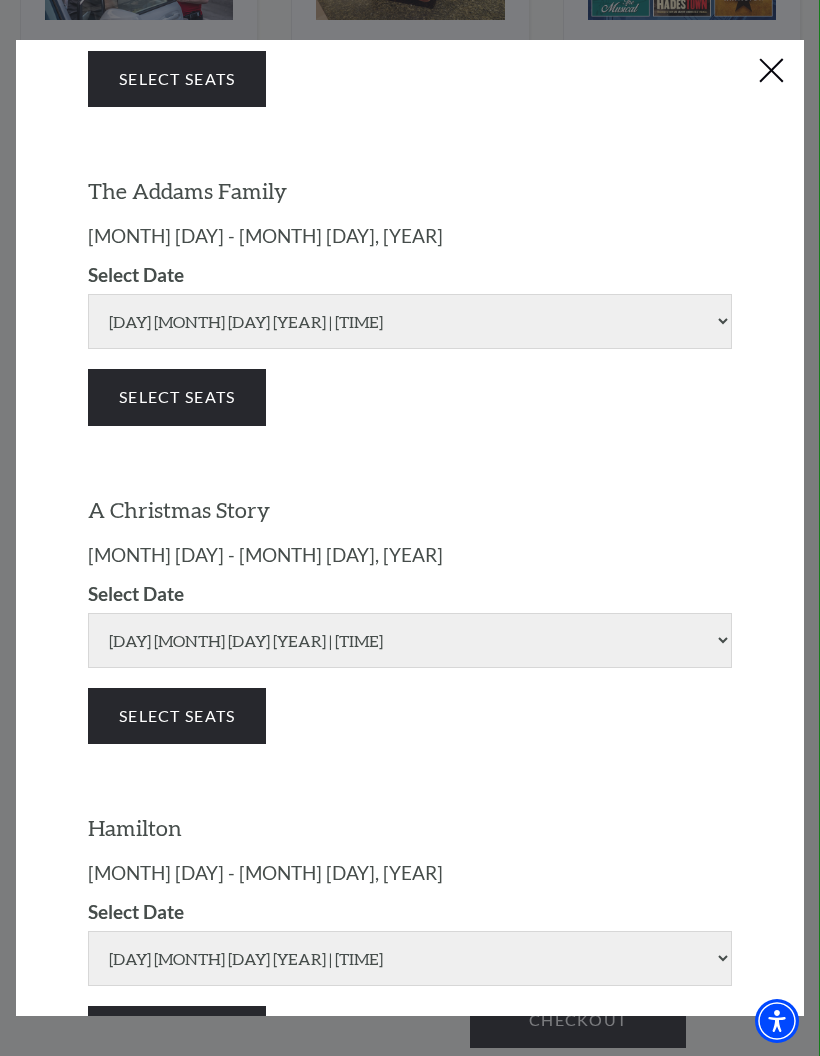 scroll, scrollTop: 512, scrollLeft: 0, axis: vertical 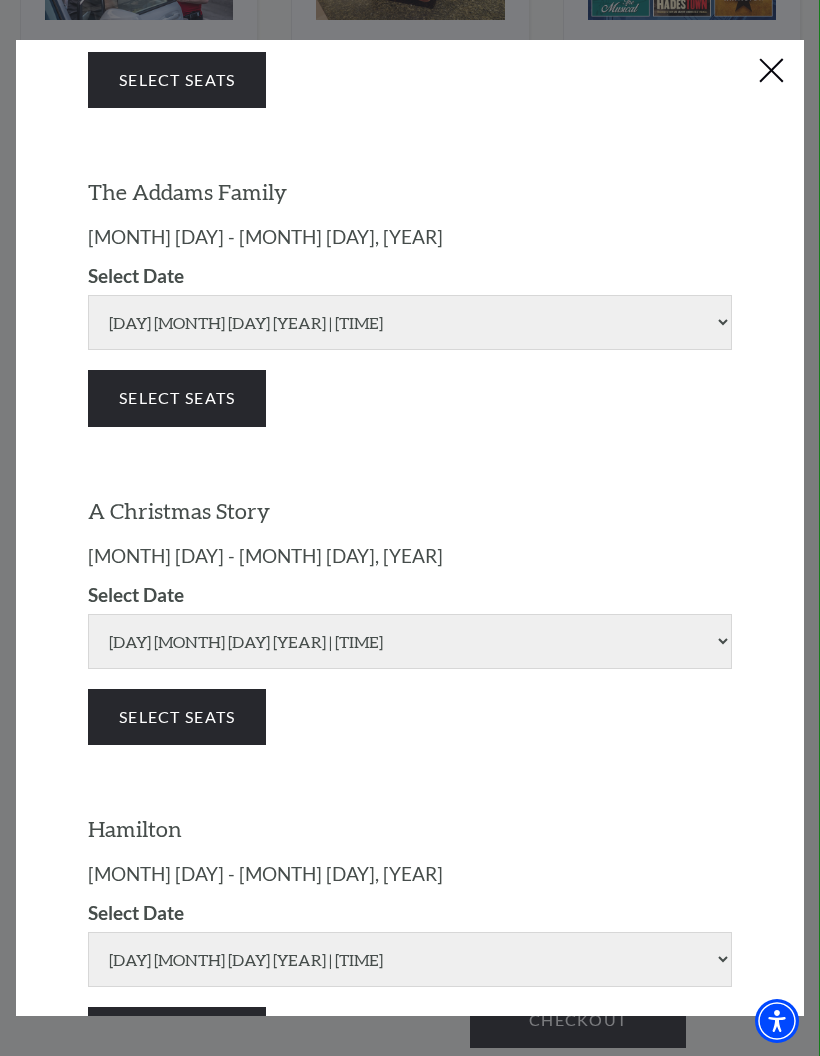 click on "Select Seats" at bounding box center [177, 1035] 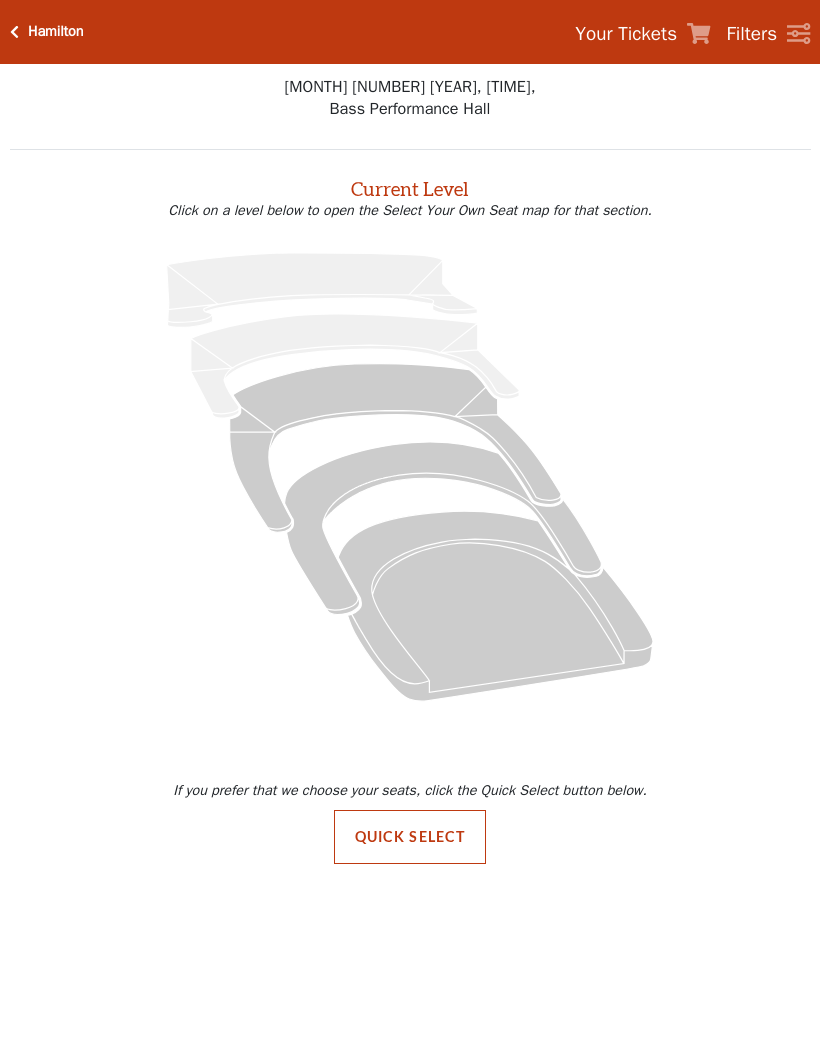 scroll, scrollTop: 0, scrollLeft: 0, axis: both 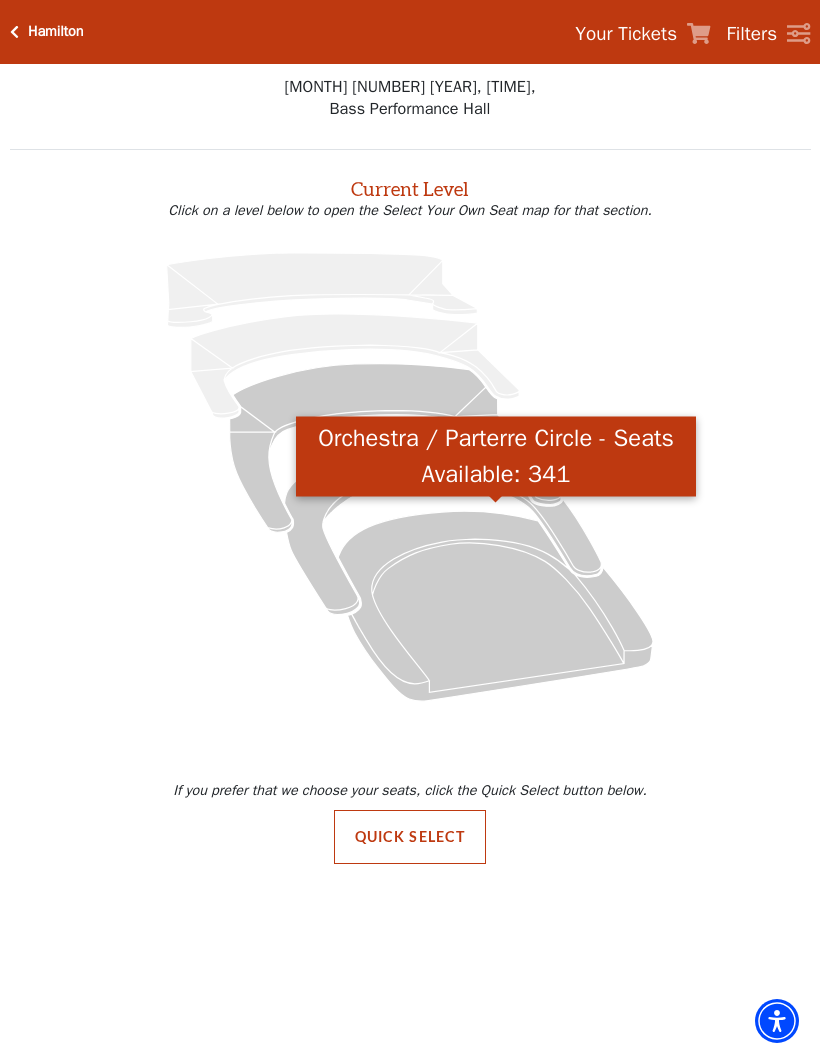click 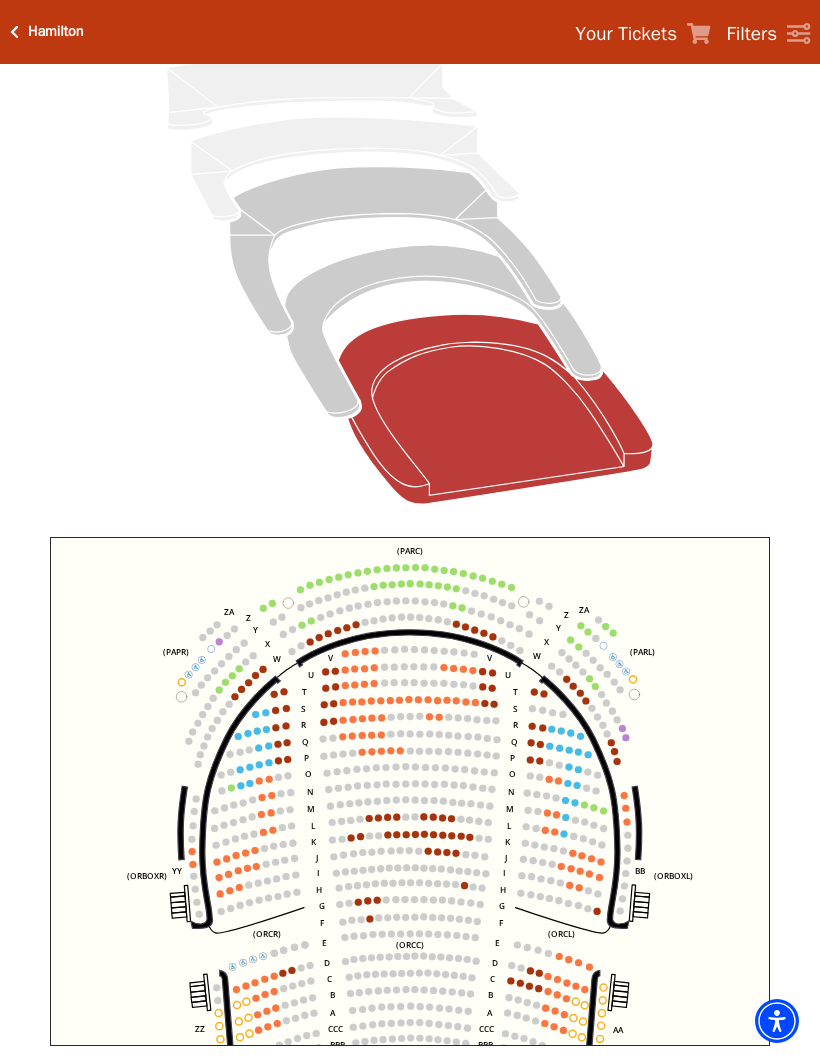 scroll, scrollTop: 234, scrollLeft: 0, axis: vertical 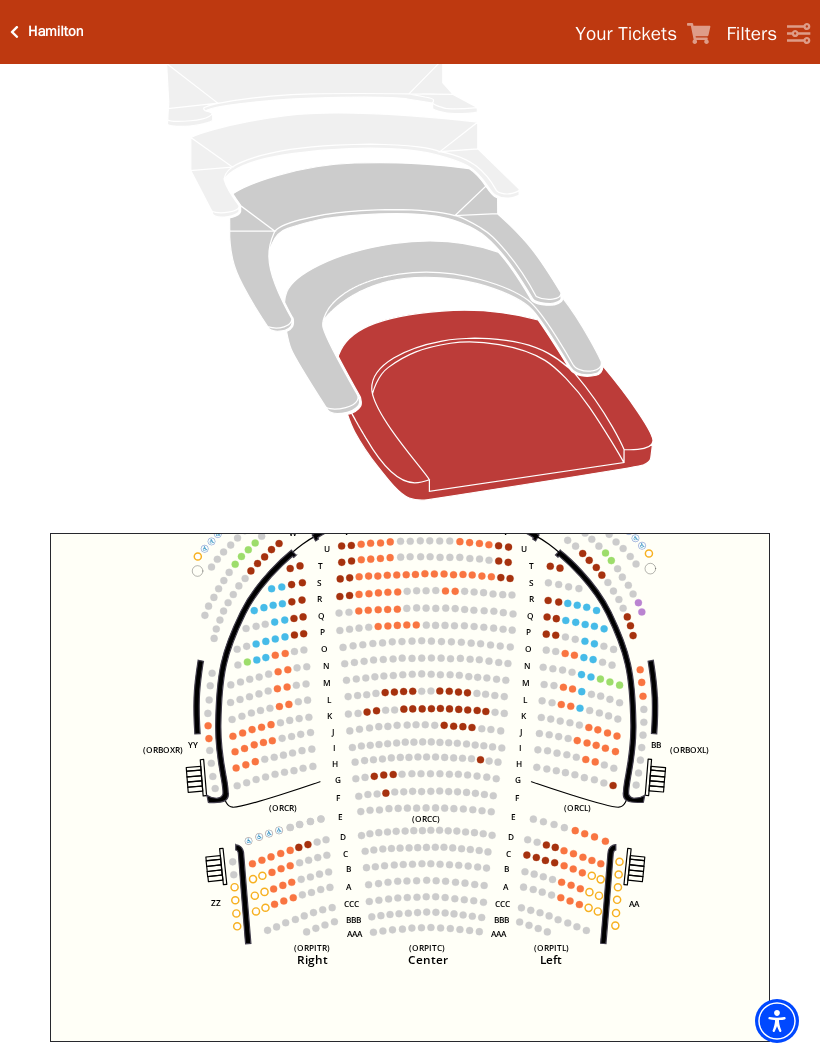 click 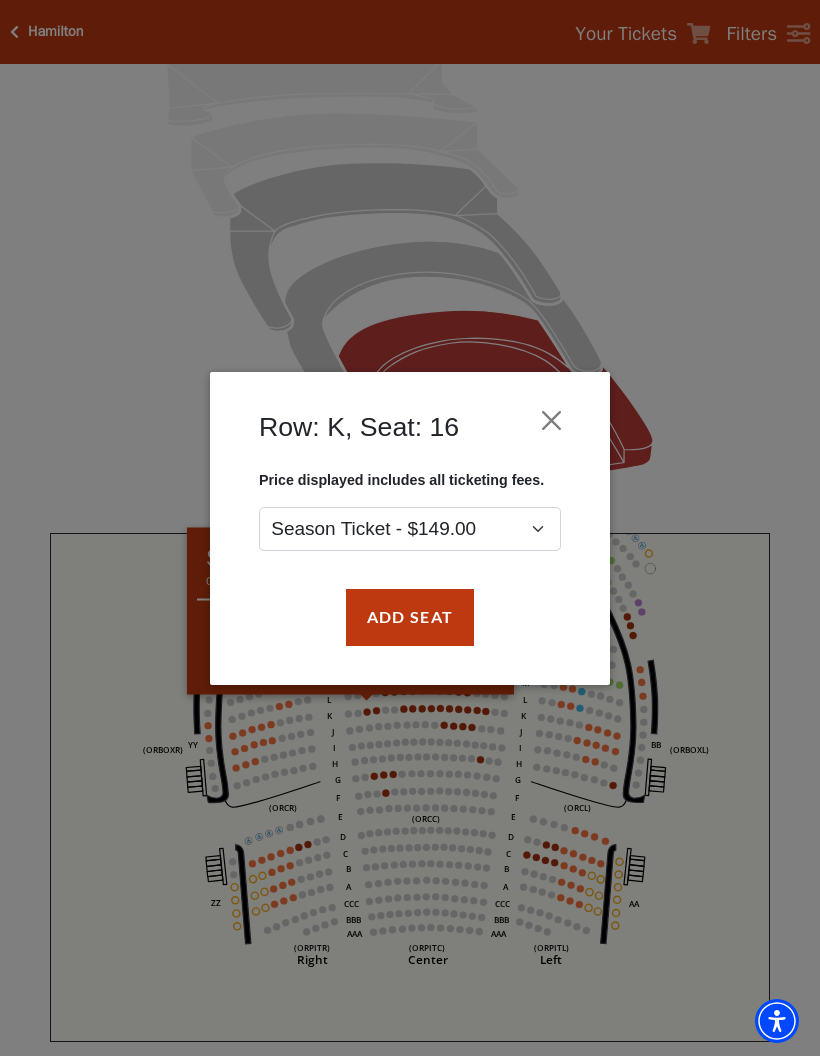 click on "Add Seat" at bounding box center (410, 617) 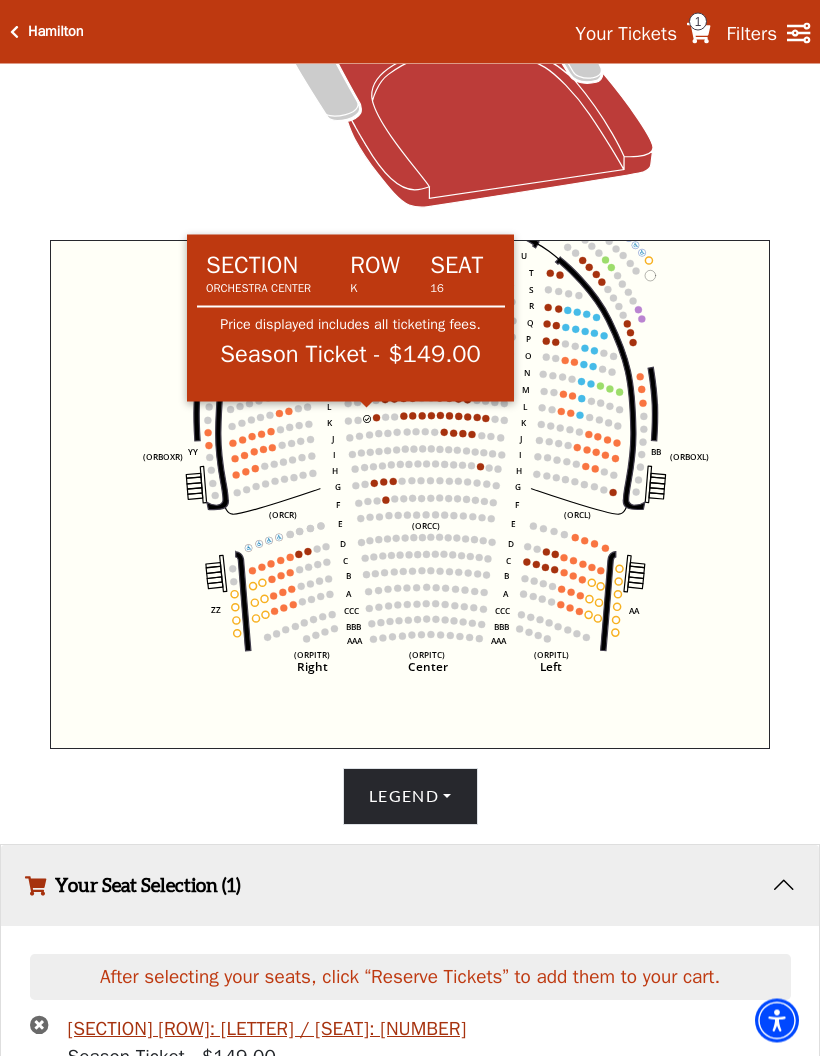 scroll, scrollTop: 610, scrollLeft: 0, axis: vertical 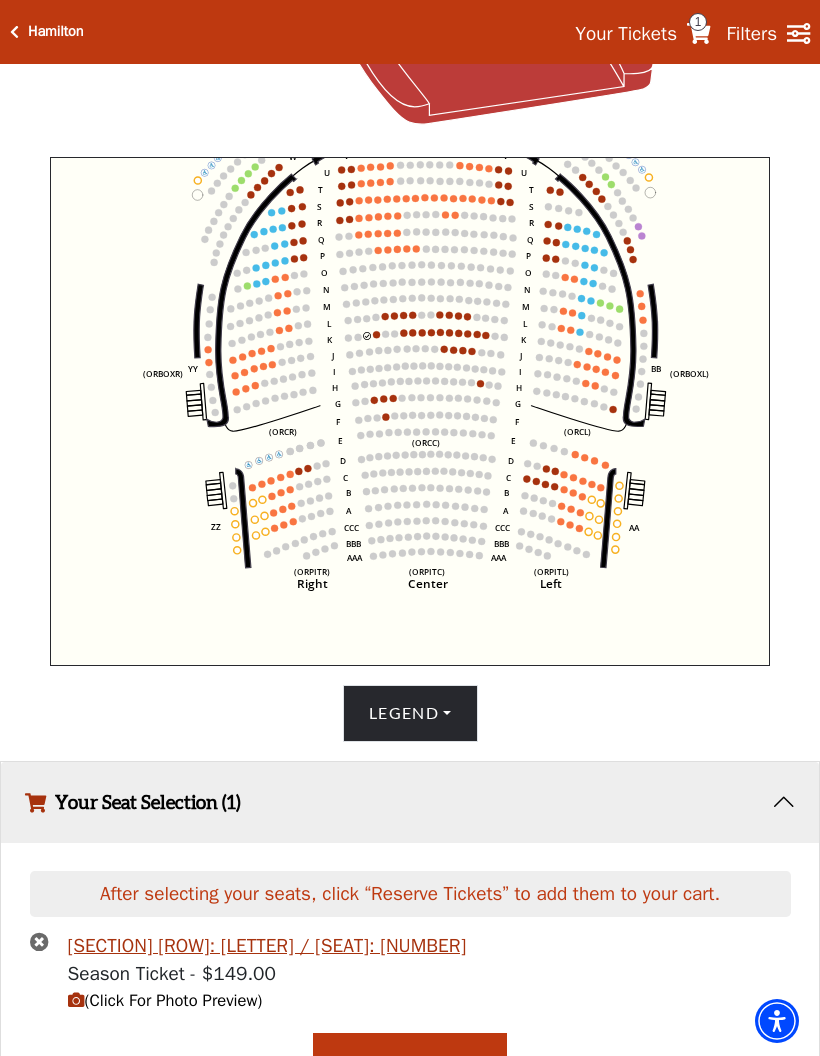 click 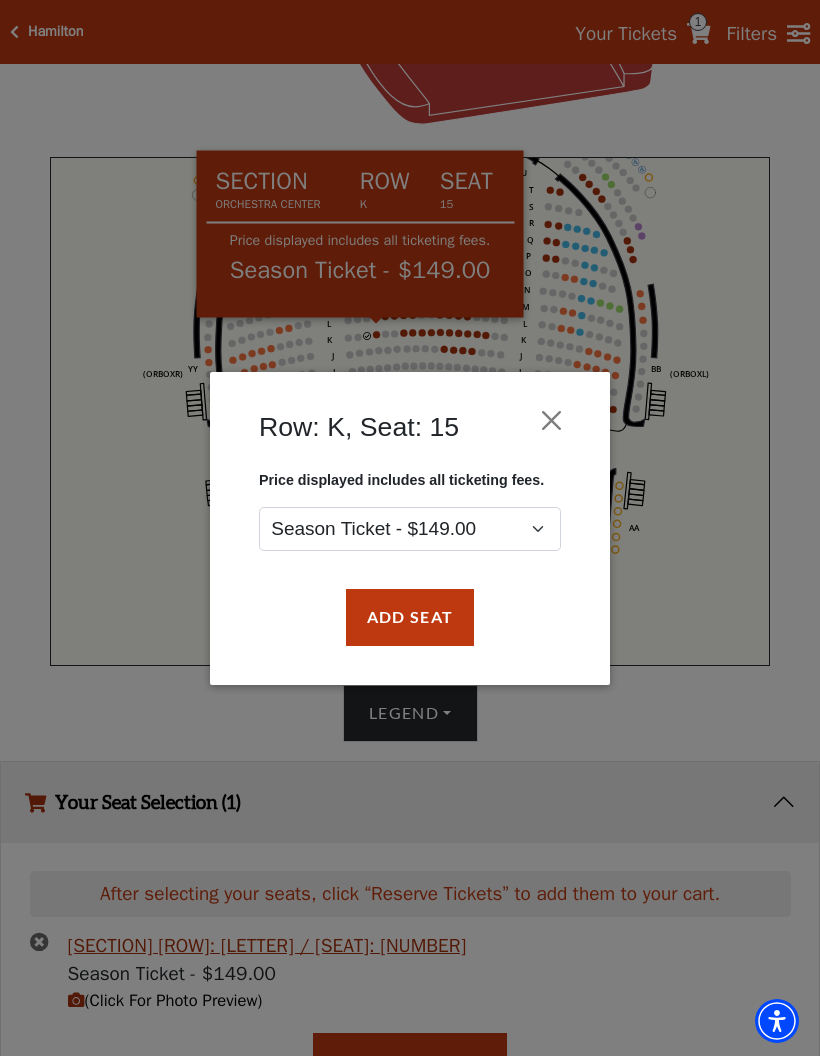 click on "Add Seat" at bounding box center [410, 617] 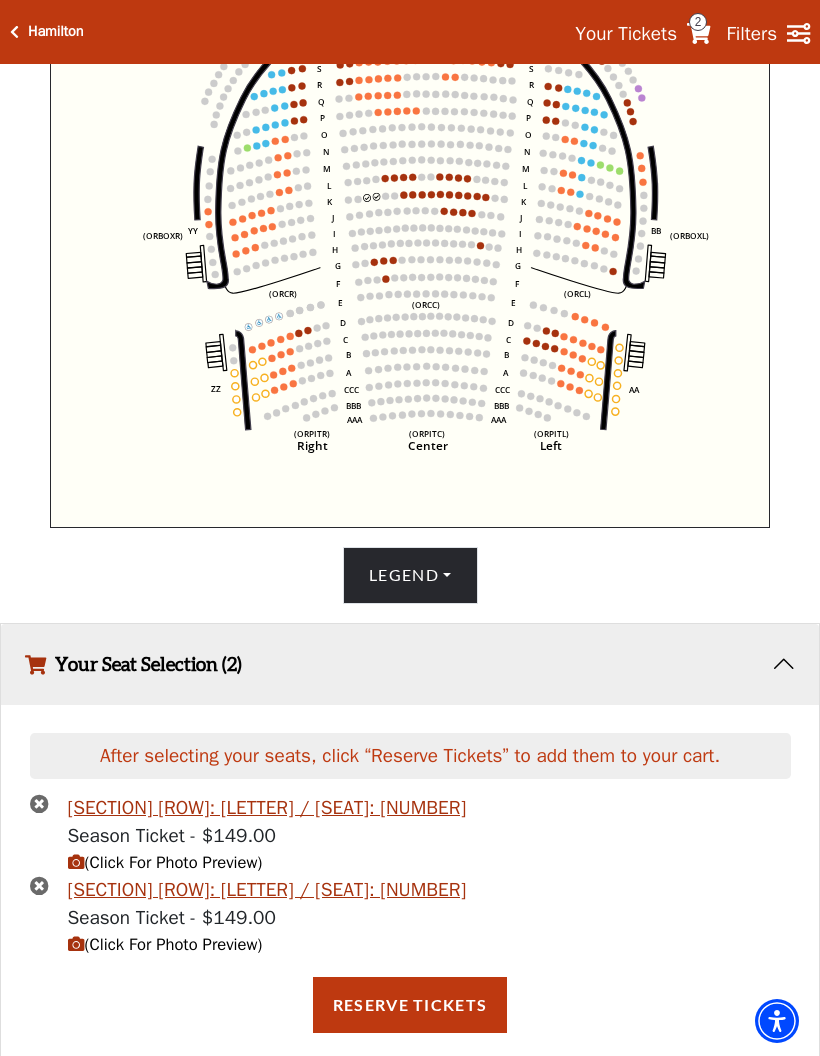 scroll, scrollTop: 738, scrollLeft: 0, axis: vertical 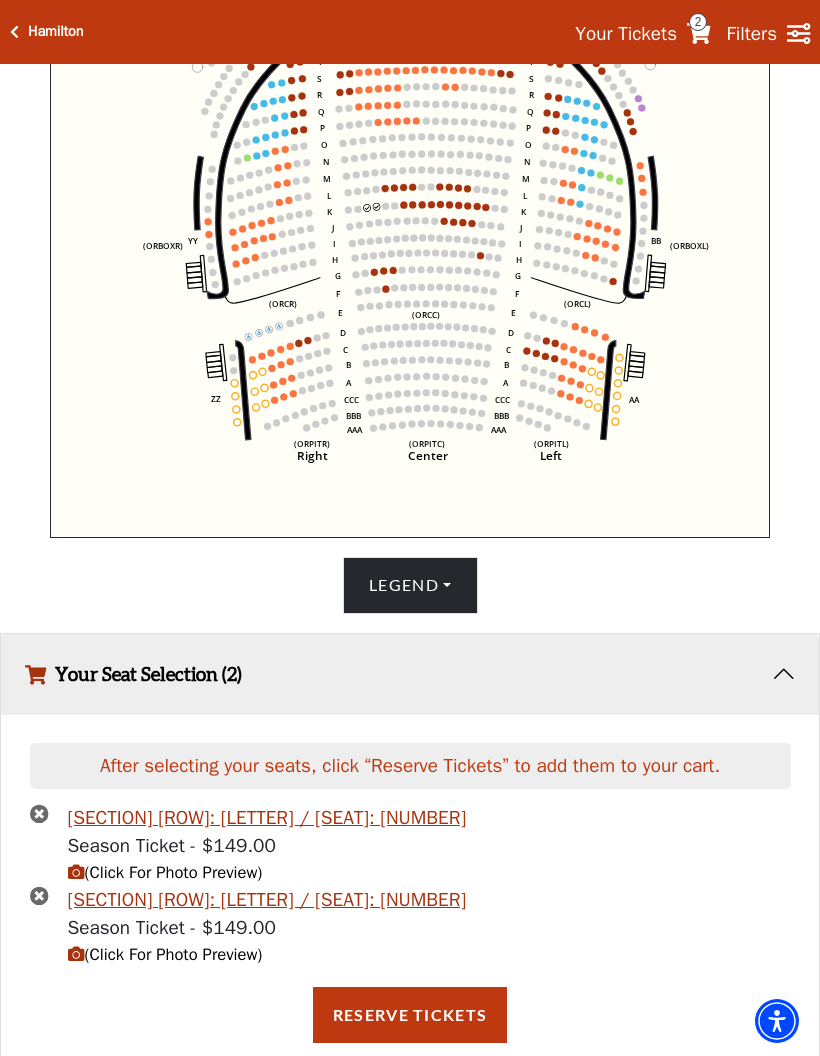 click on "Reserve Tickets" at bounding box center (410, 1015) 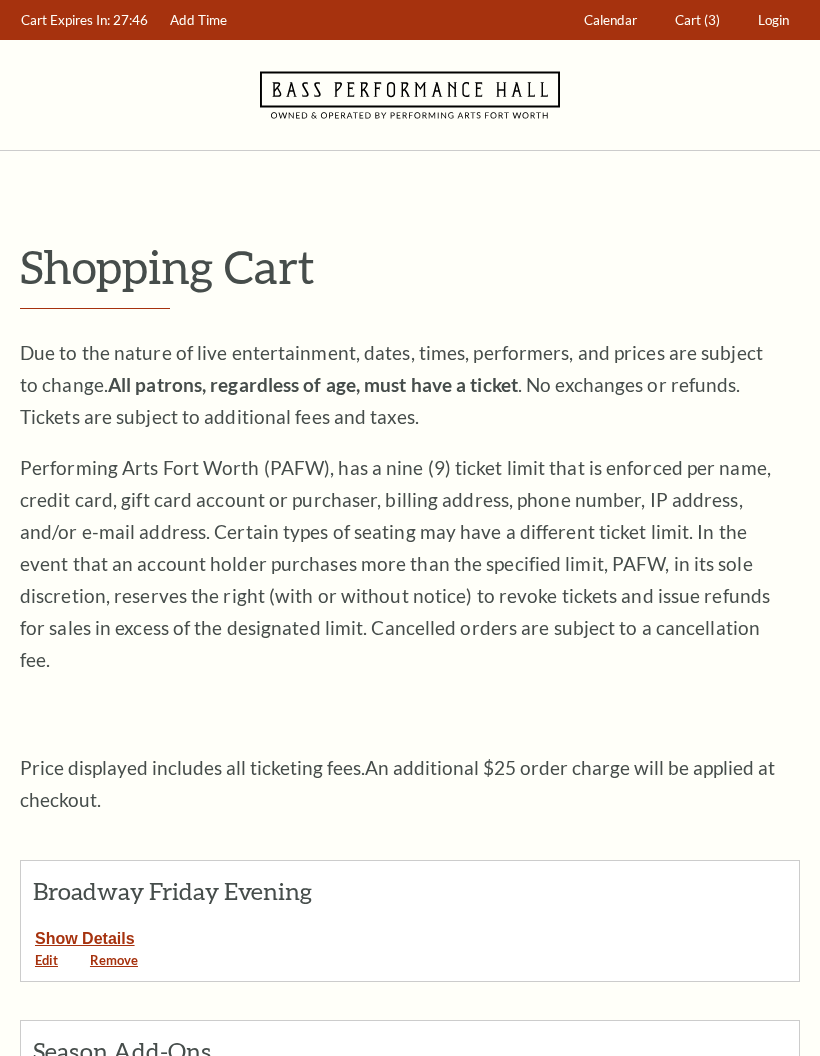 scroll, scrollTop: 0, scrollLeft: 0, axis: both 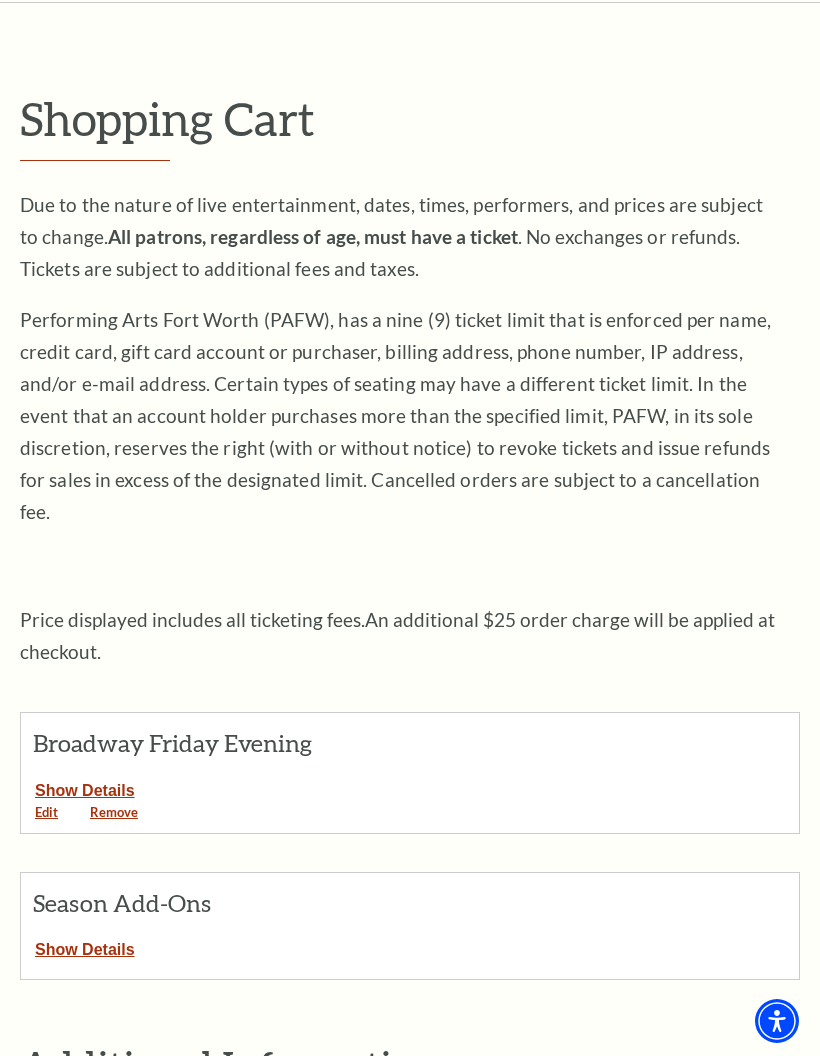click on "Show Details" at bounding box center [85, 787] 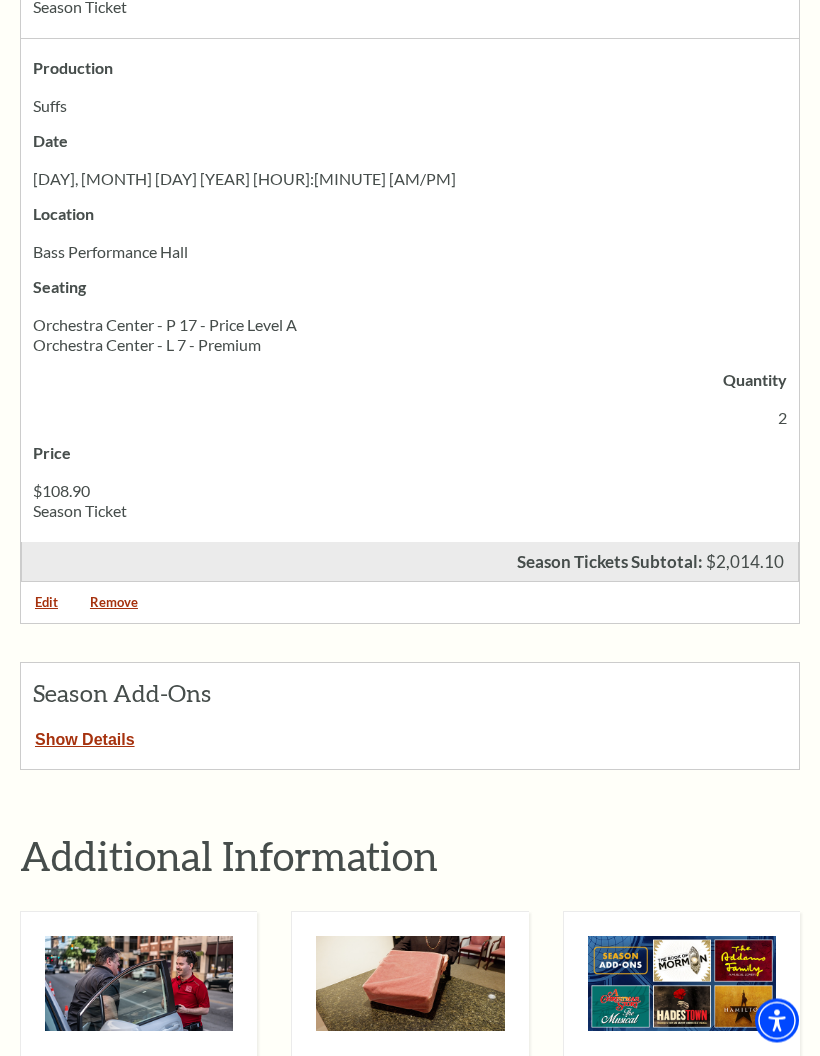 scroll, scrollTop: 4956, scrollLeft: 0, axis: vertical 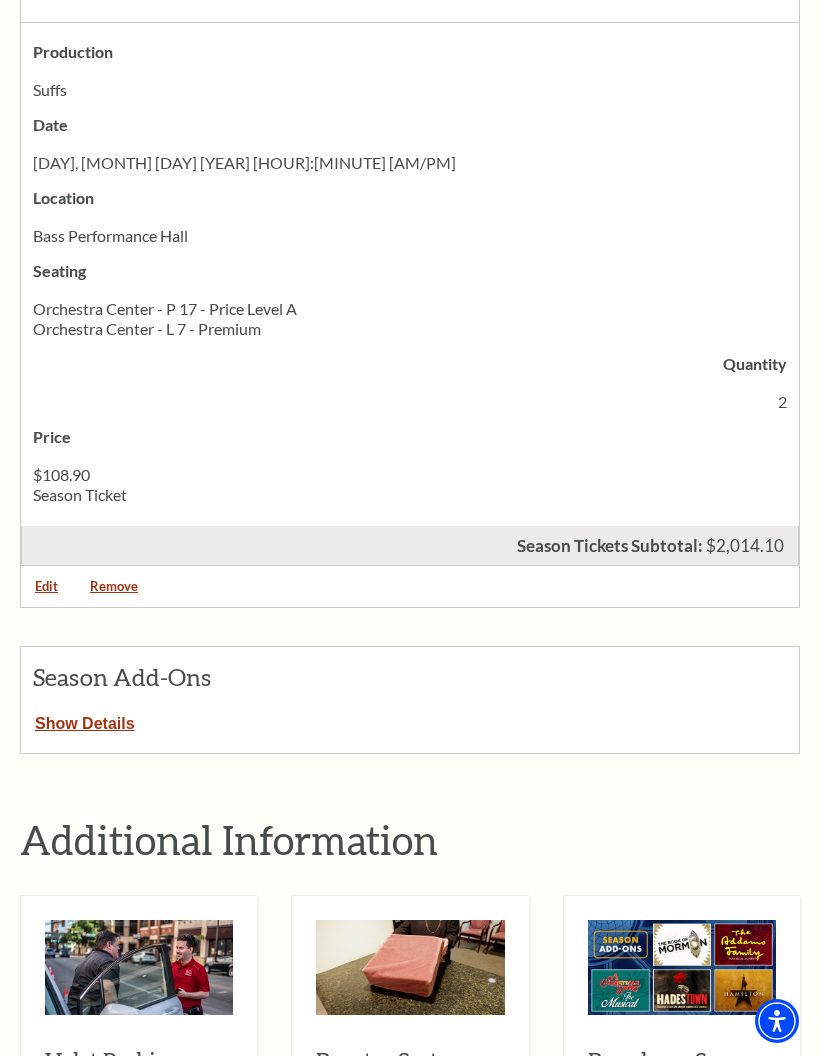 click on "Show Details" at bounding box center (85, 720) 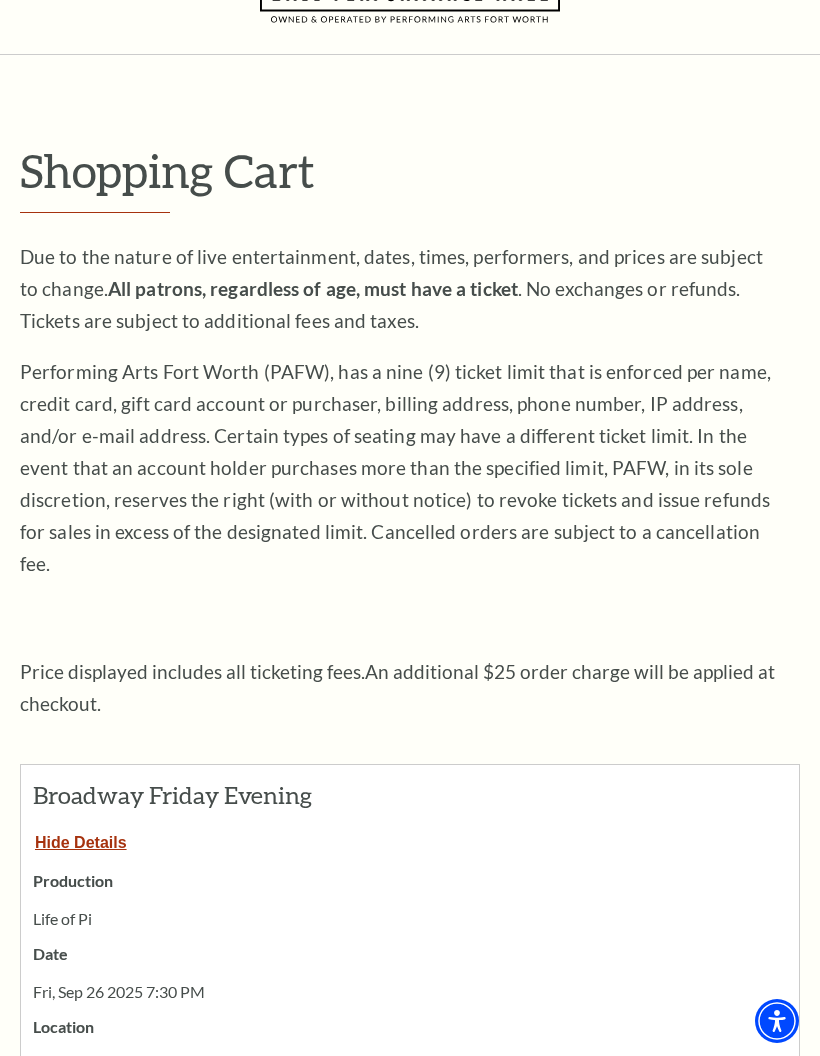scroll, scrollTop: 0, scrollLeft: 0, axis: both 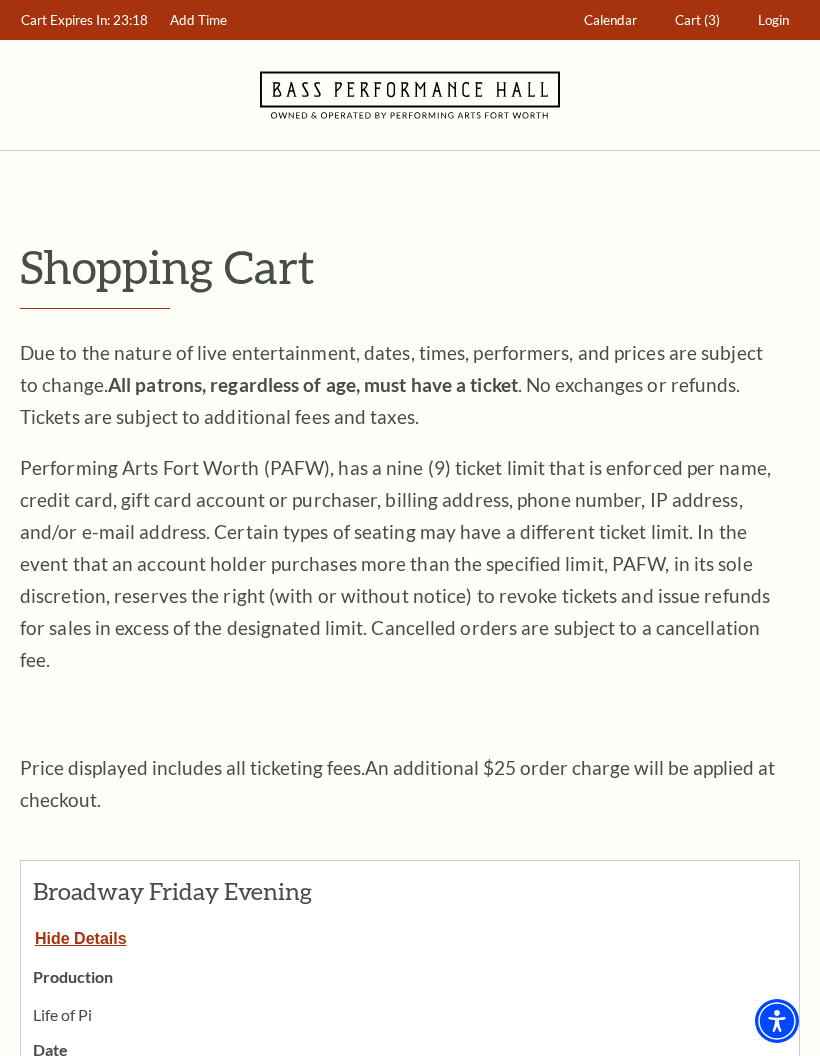 click on "Cart" at bounding box center (688, 20) 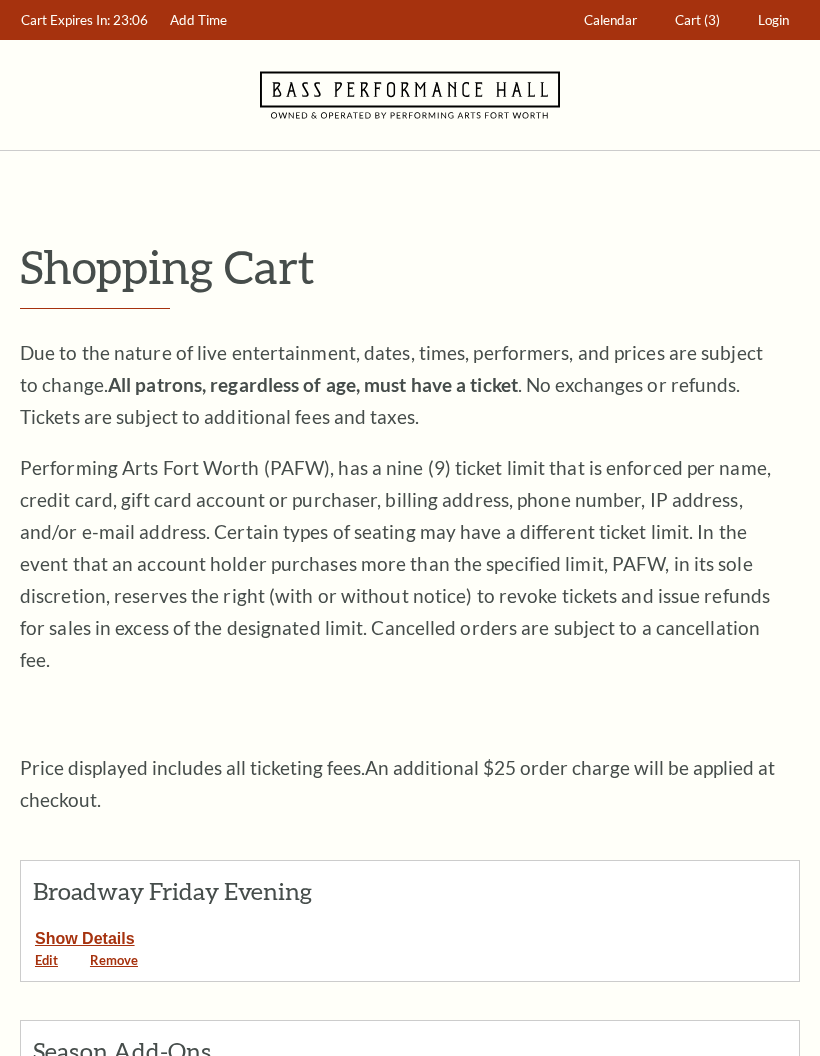 scroll, scrollTop: 0, scrollLeft: 0, axis: both 